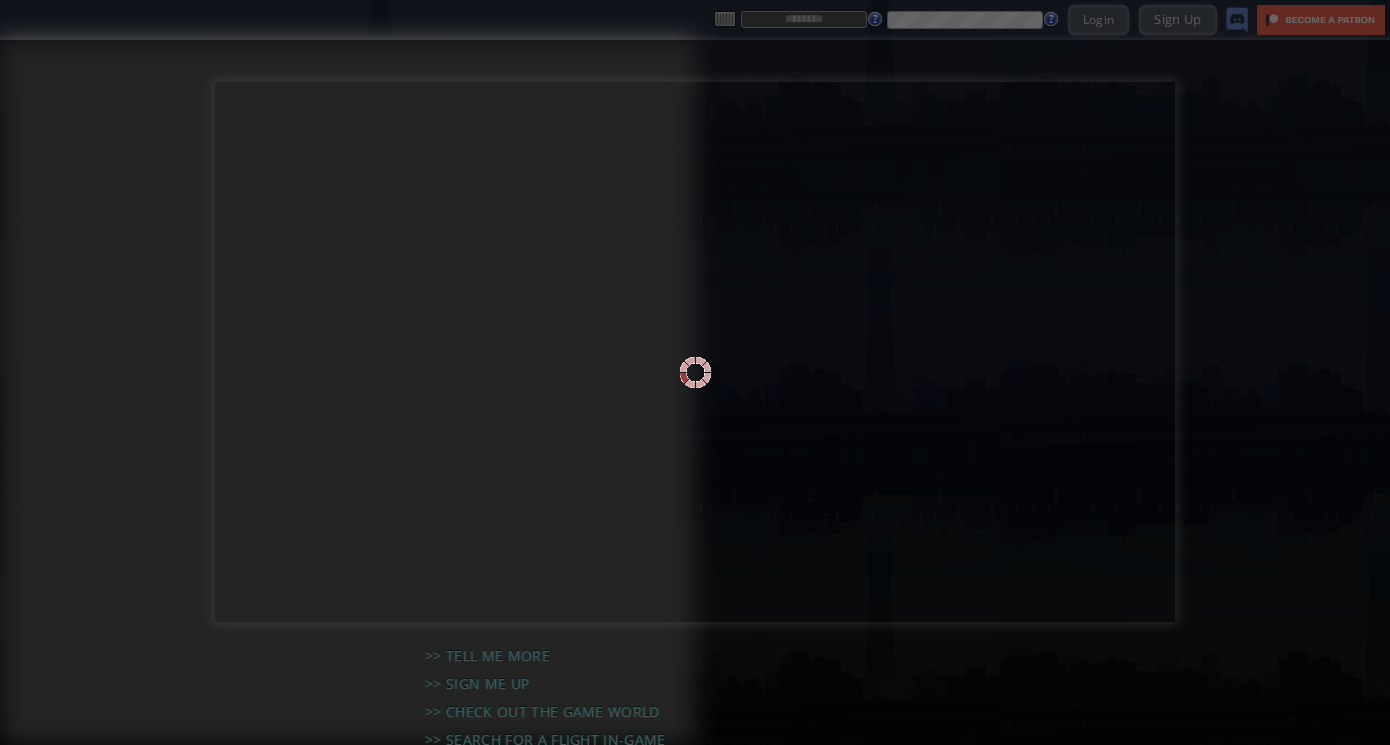 scroll, scrollTop: 0, scrollLeft: 0, axis: both 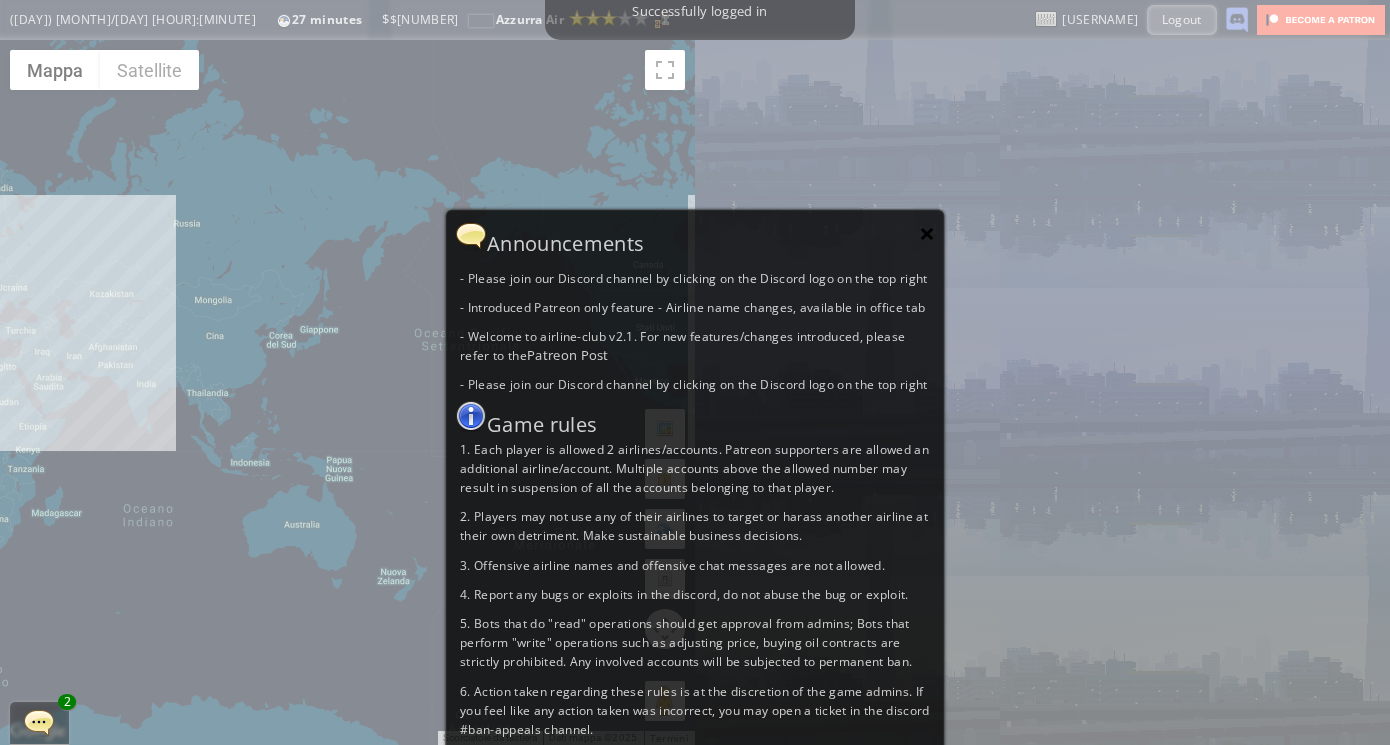 click on "×" at bounding box center [927, 233] 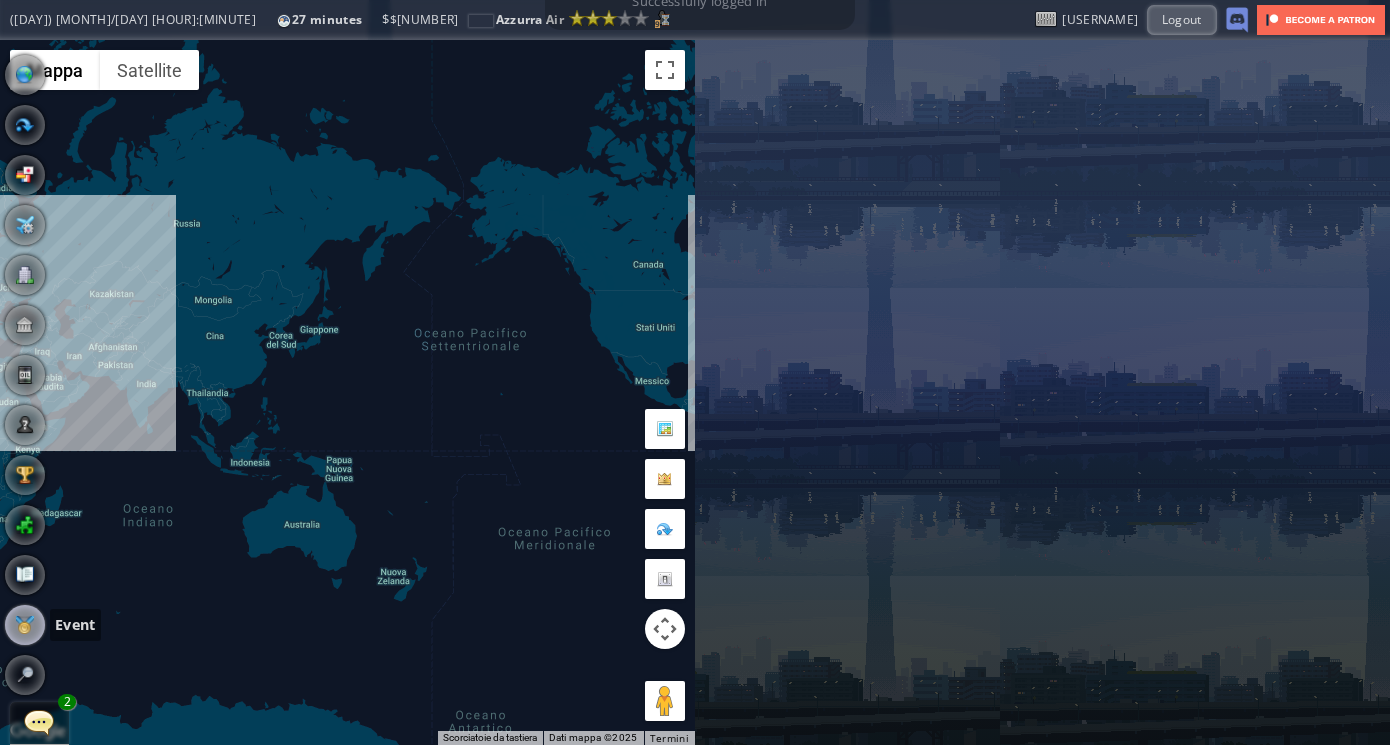 click at bounding box center [25, 625] 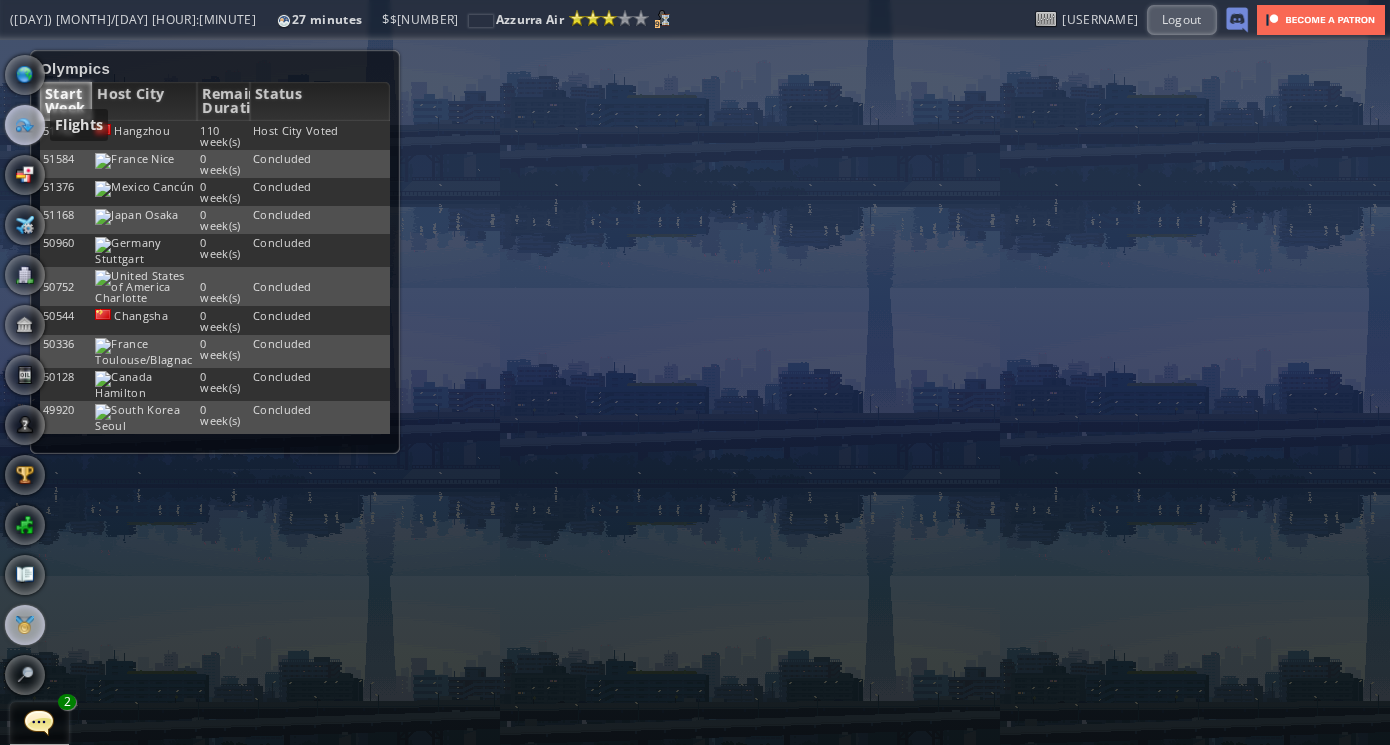 click at bounding box center [25, 125] 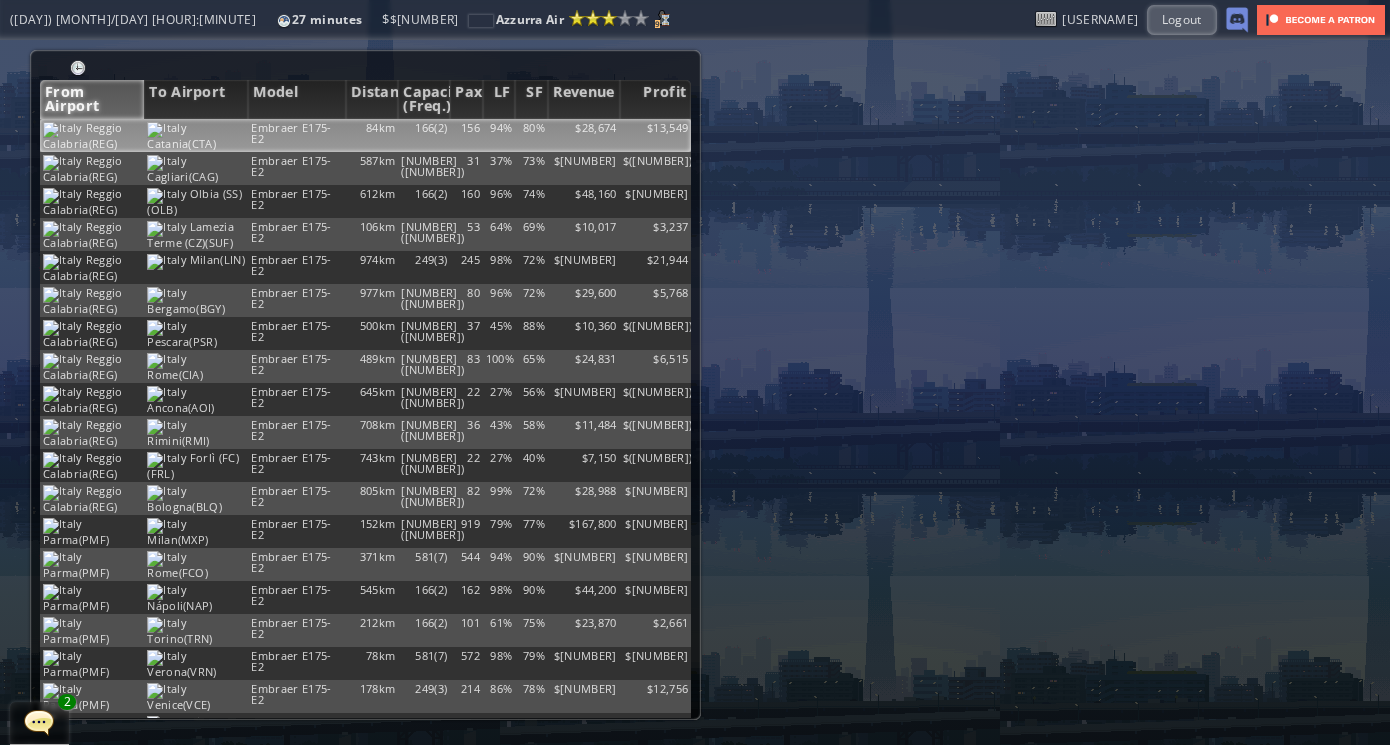 click on "Catania(CTA)" at bounding box center (196, 135) 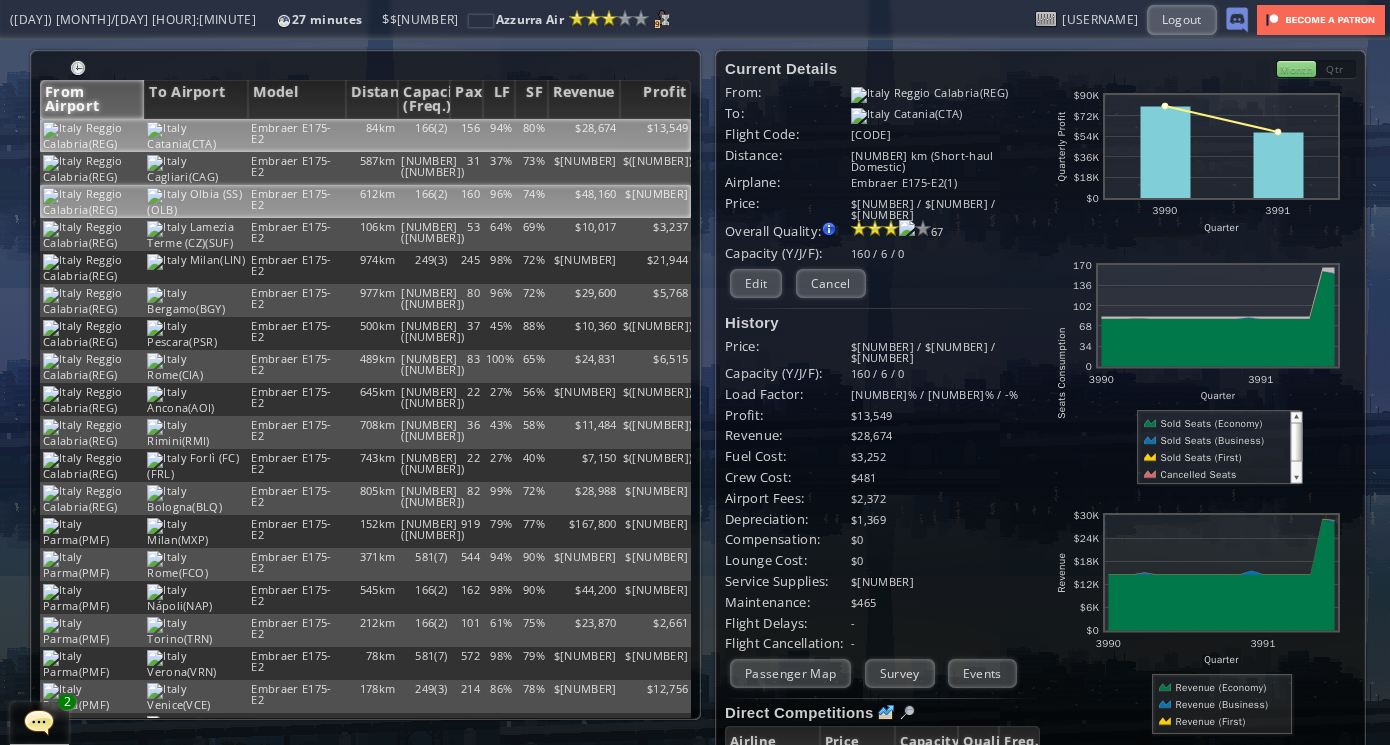 click on "$48,160" at bounding box center (584, 135) 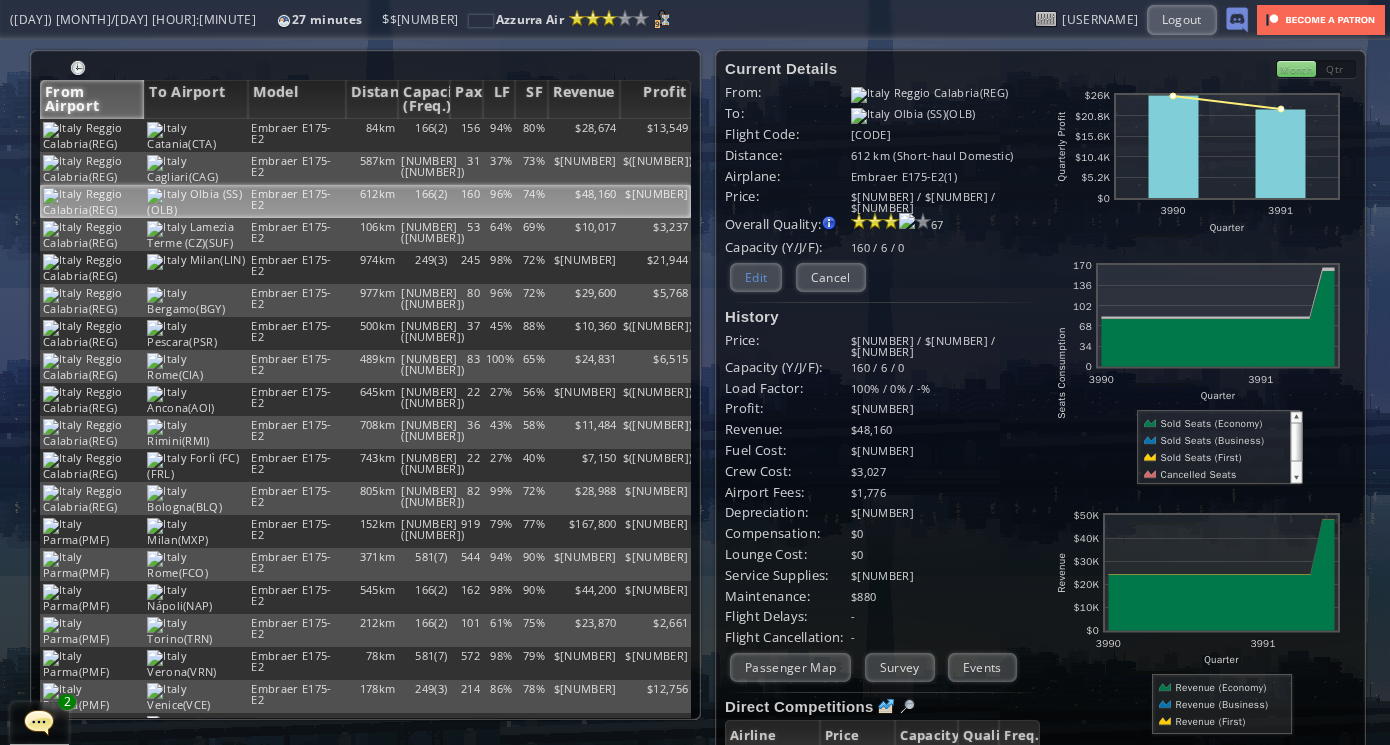 click on "Edit" at bounding box center [756, 277] 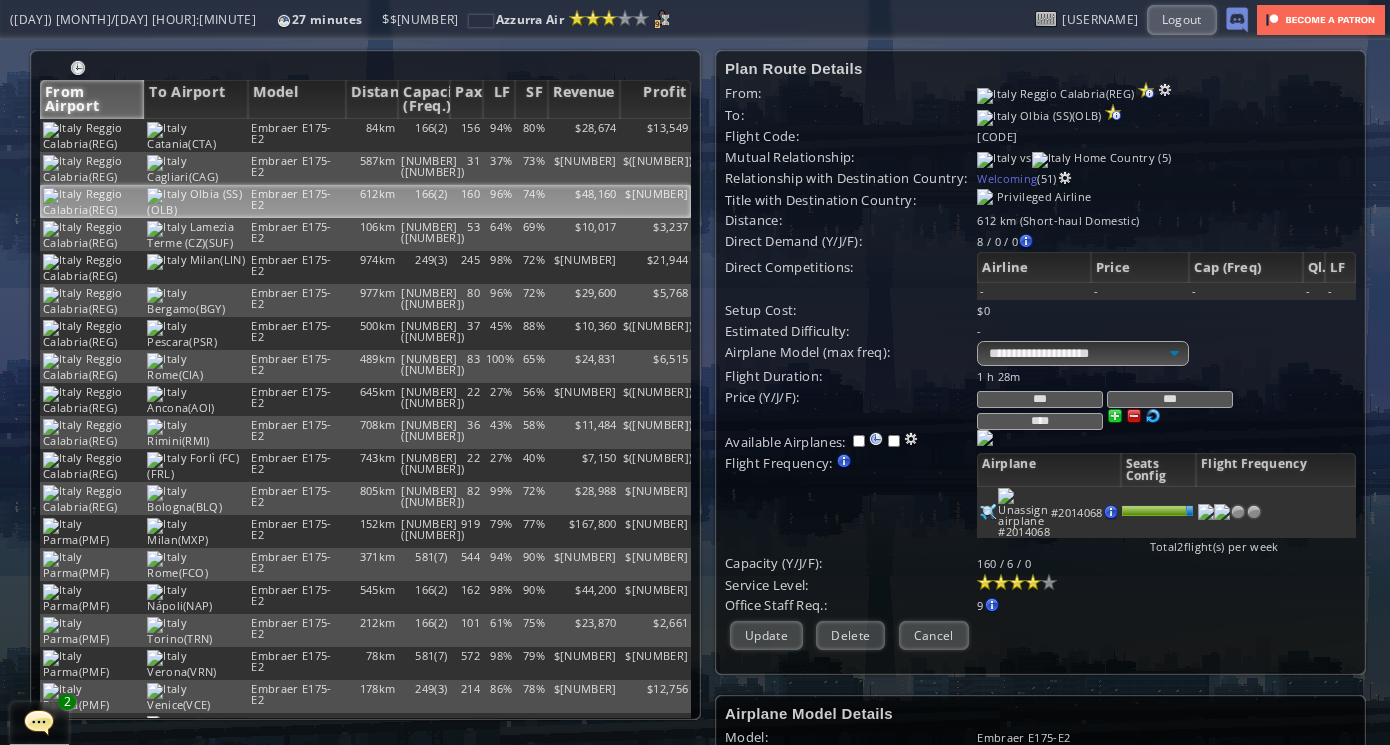 click on "***" at bounding box center [1170, 399] 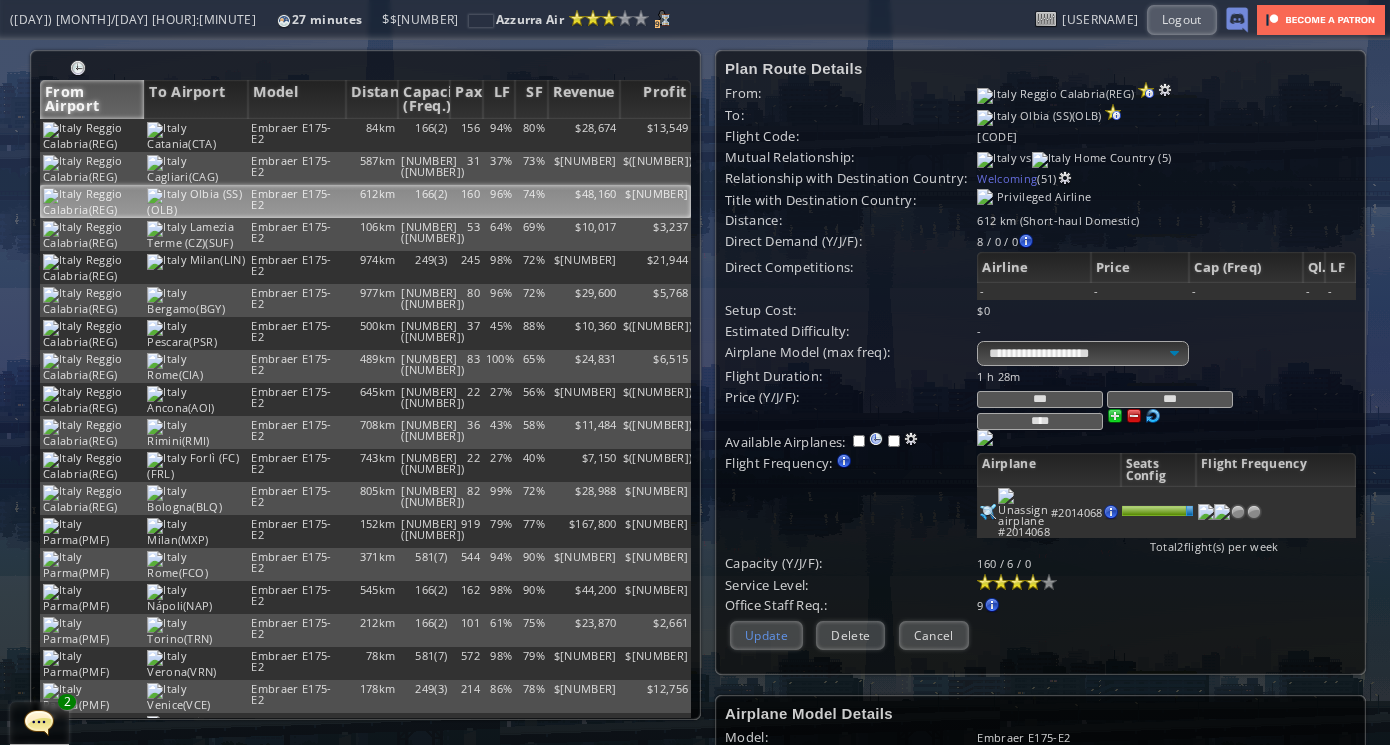 click on "Update" at bounding box center (766, 635) 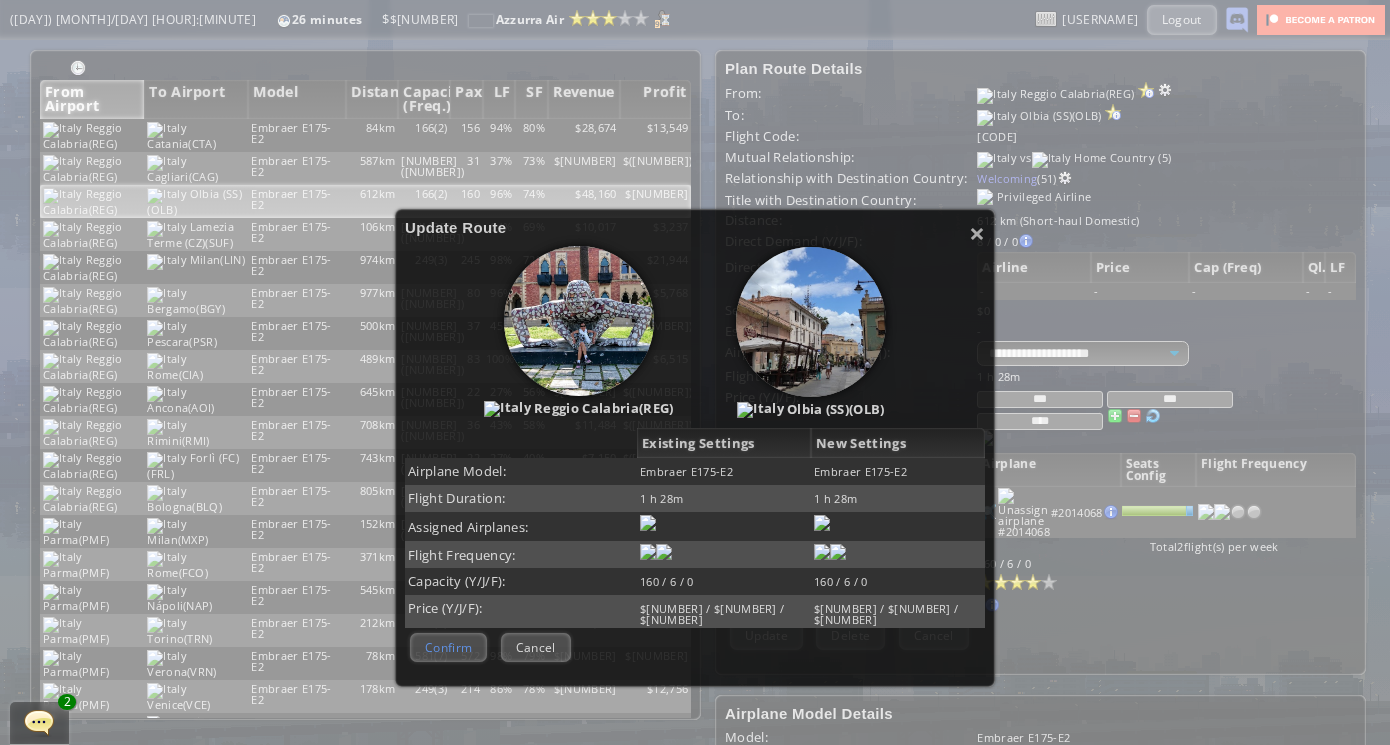 click on "Confirm" at bounding box center [448, 647] 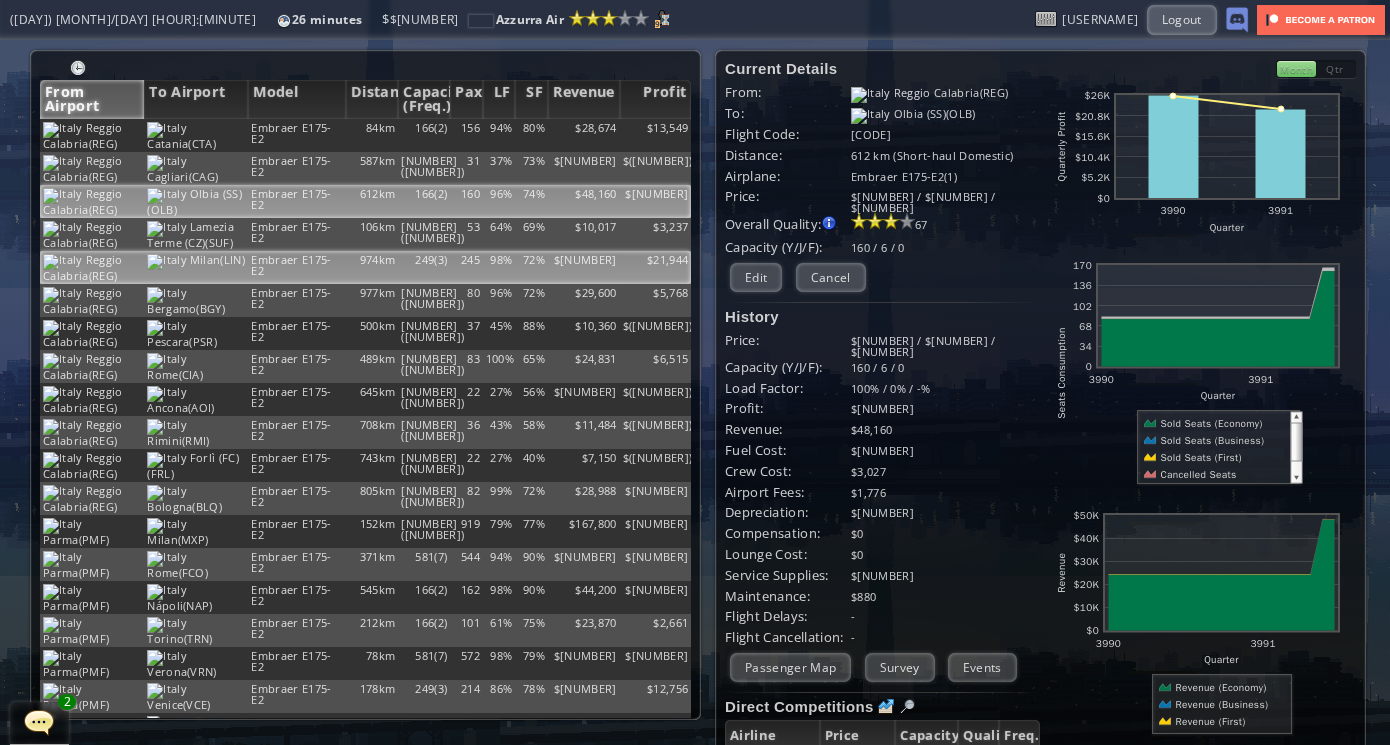 click on "249(3)" at bounding box center (424, 135) 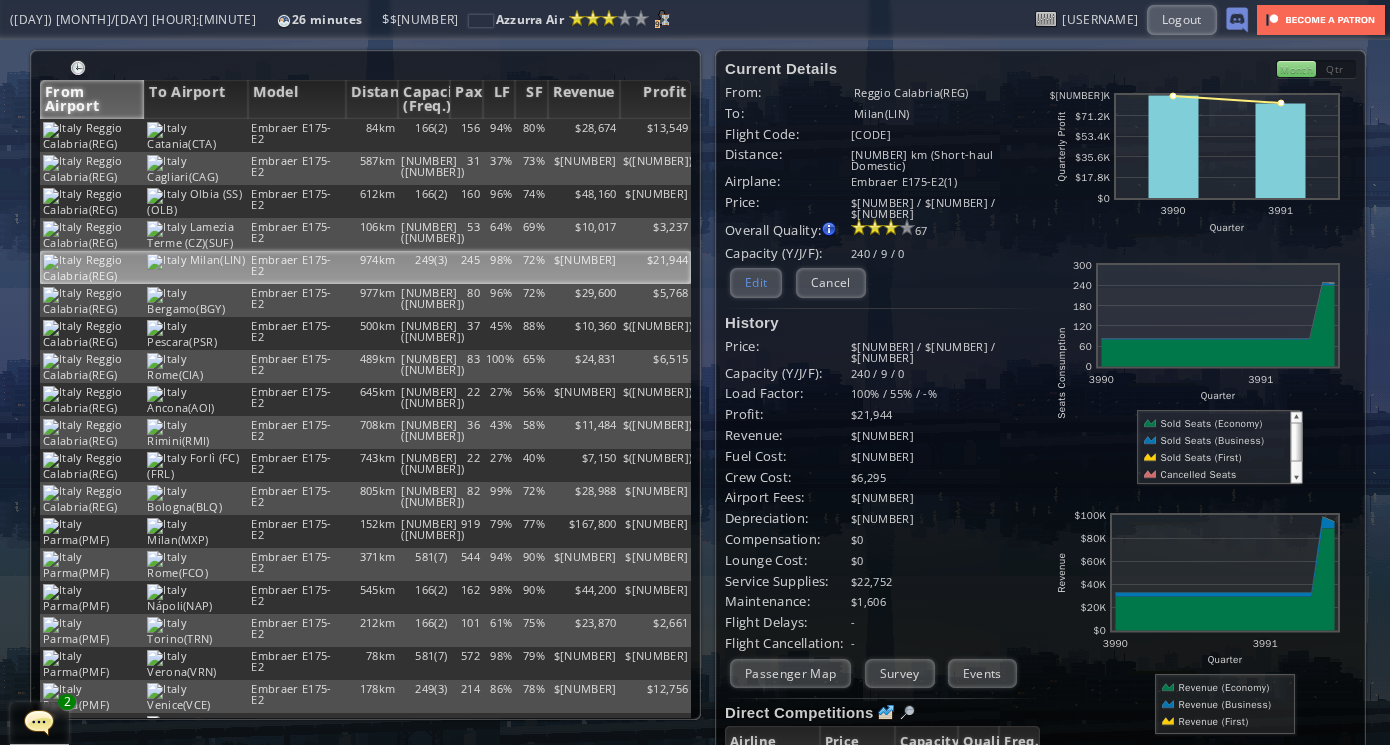 click on "Edit" at bounding box center (756, 282) 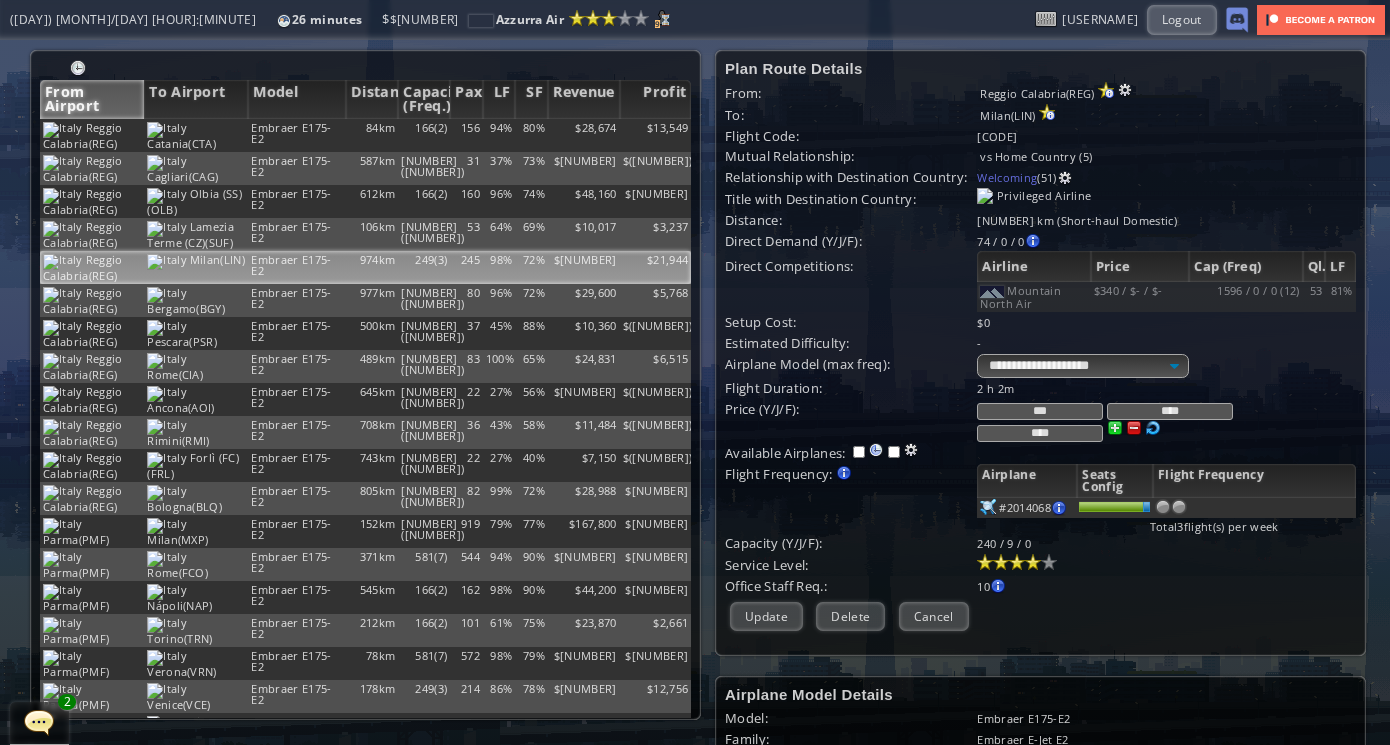 click on "****" at bounding box center (1170, 411) 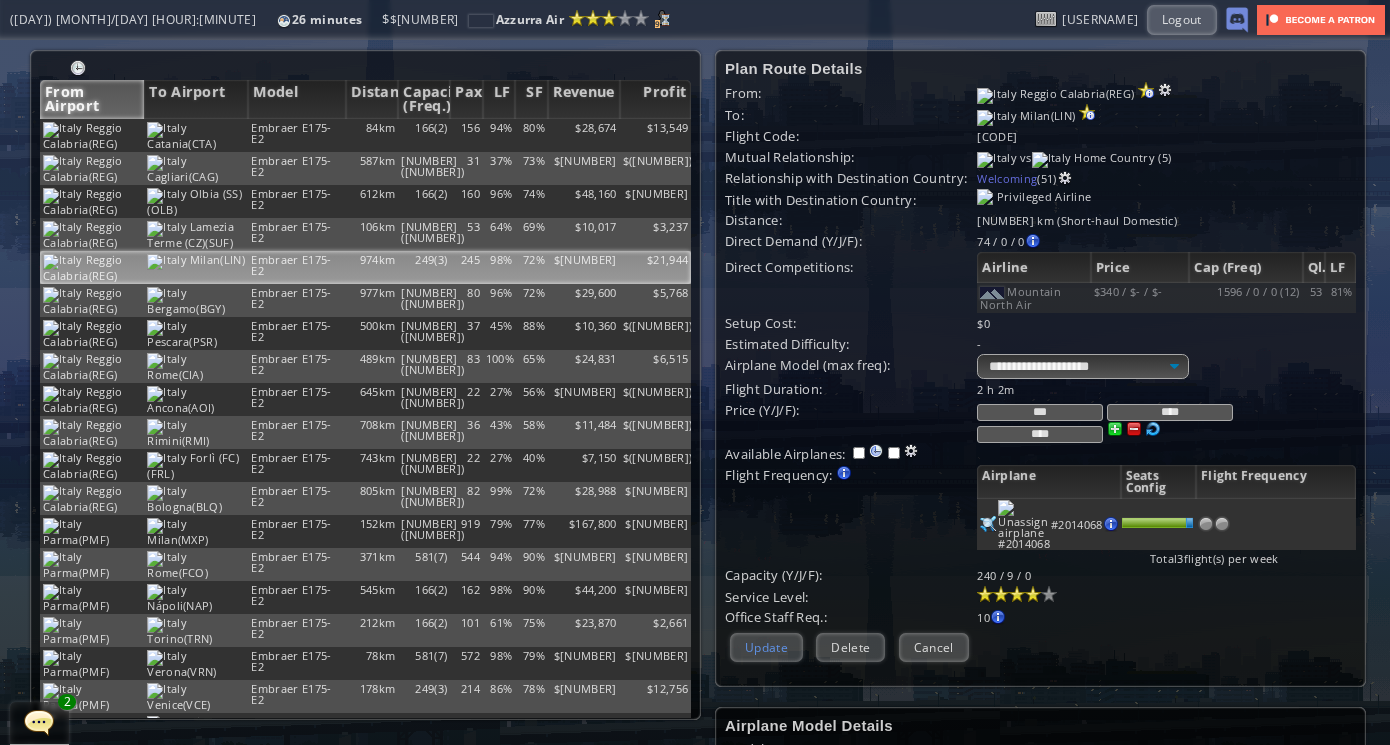 click on "Update" at bounding box center (766, 647) 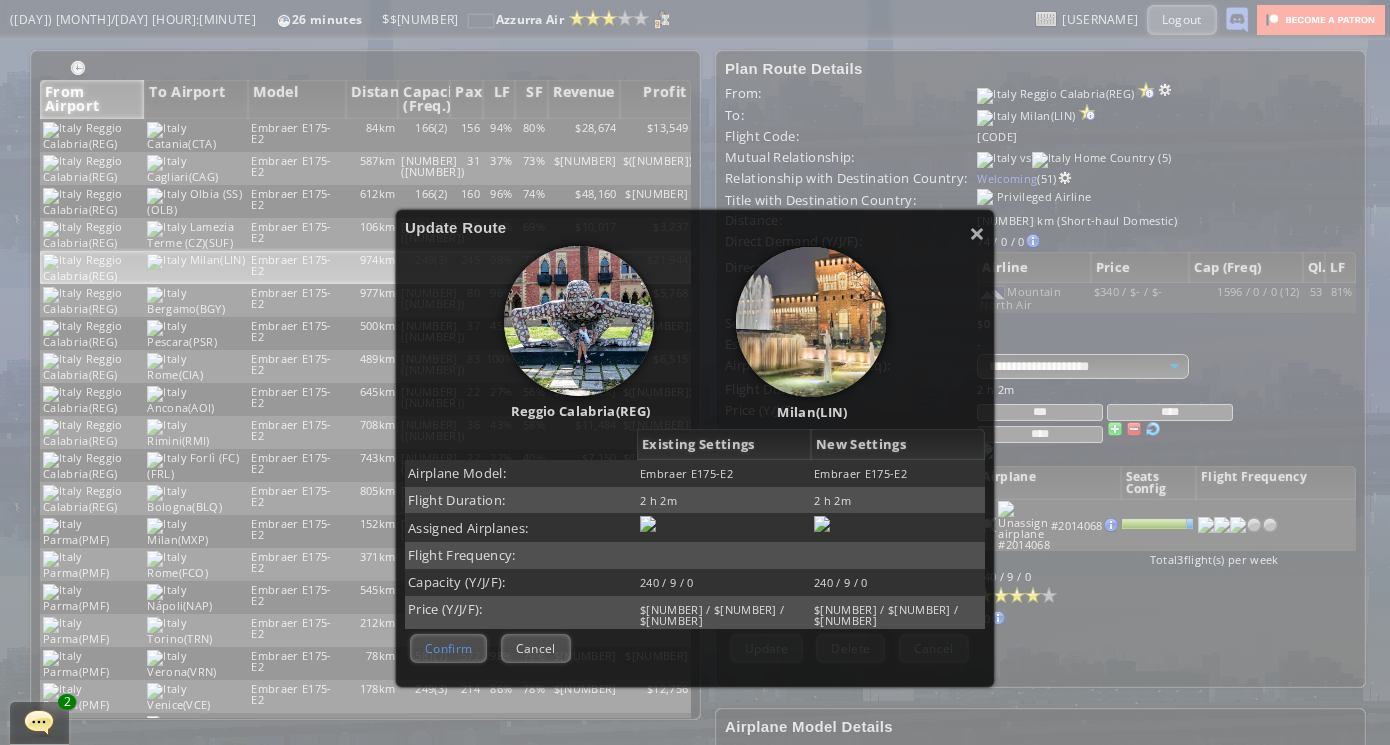 click on "Confirm" at bounding box center (448, 648) 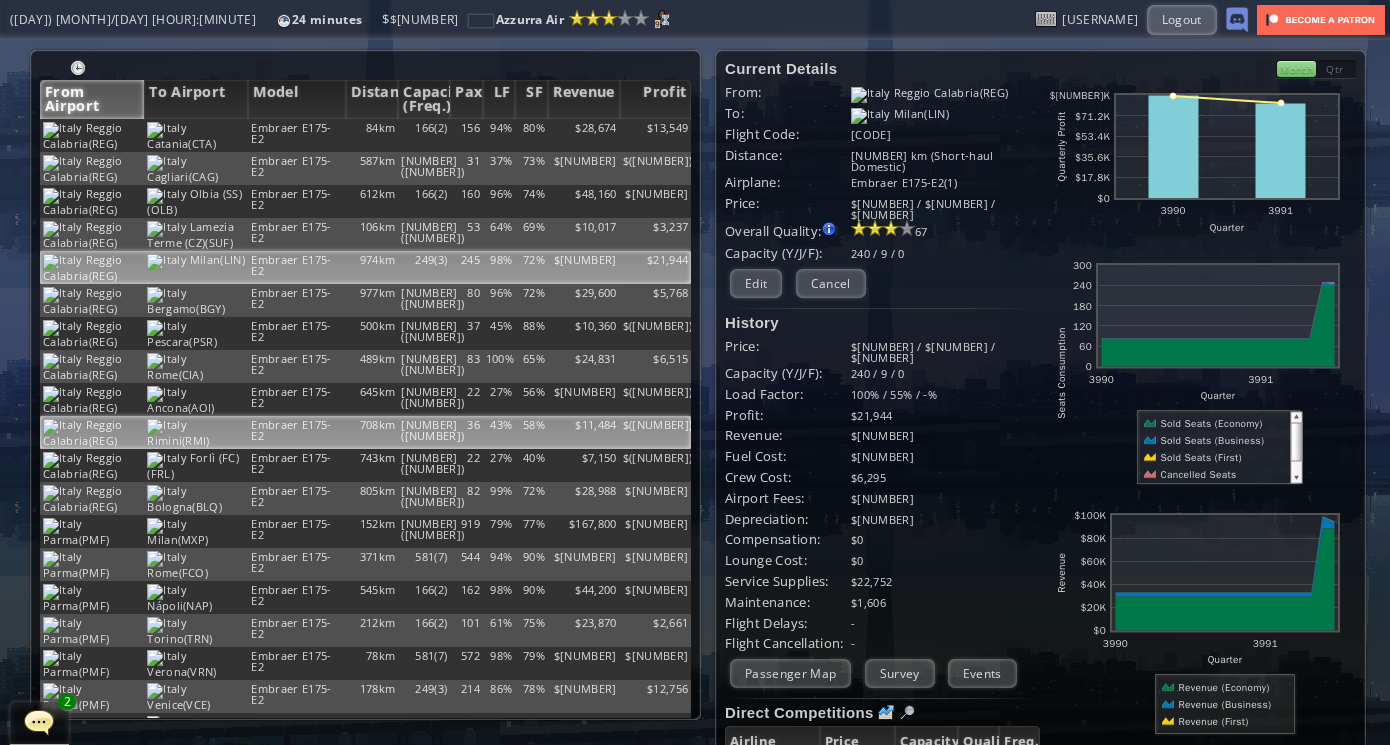 click on "43%" at bounding box center (499, 135) 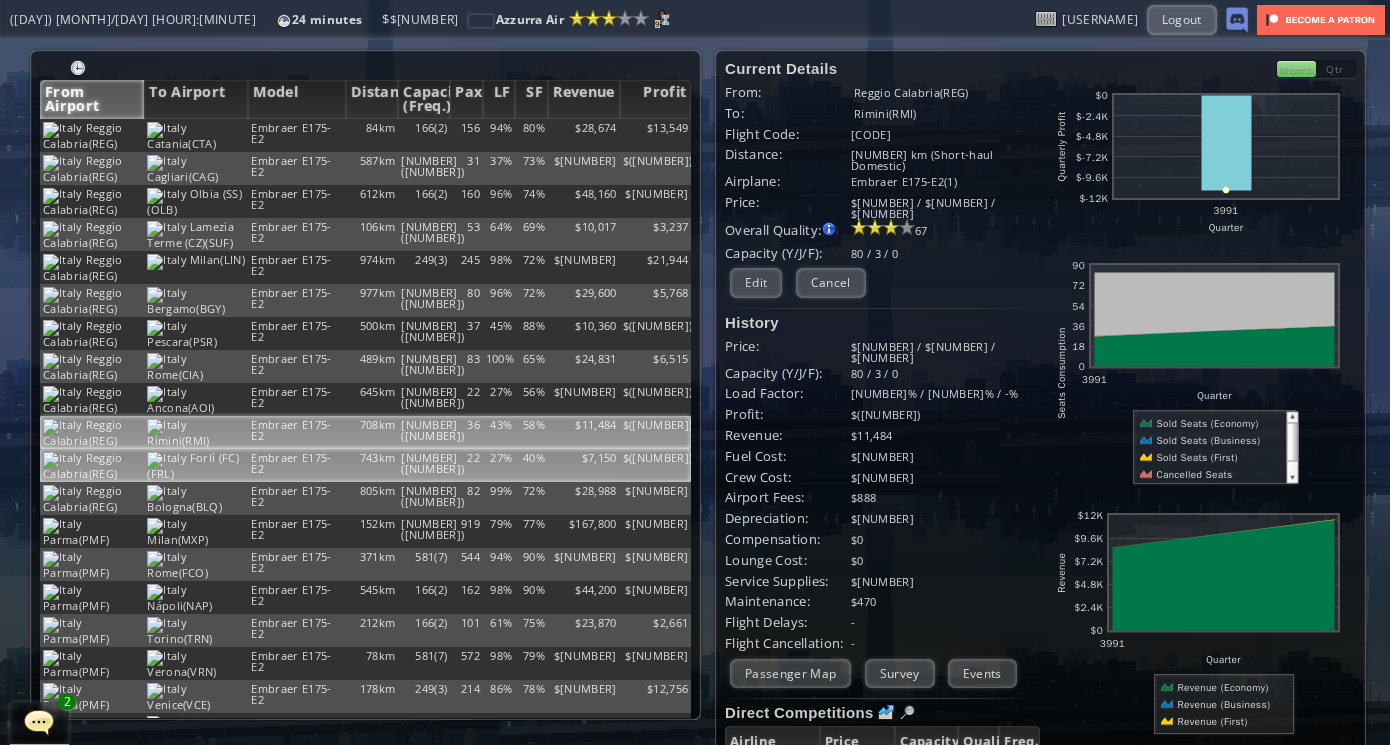 click on "27%" at bounding box center (499, 135) 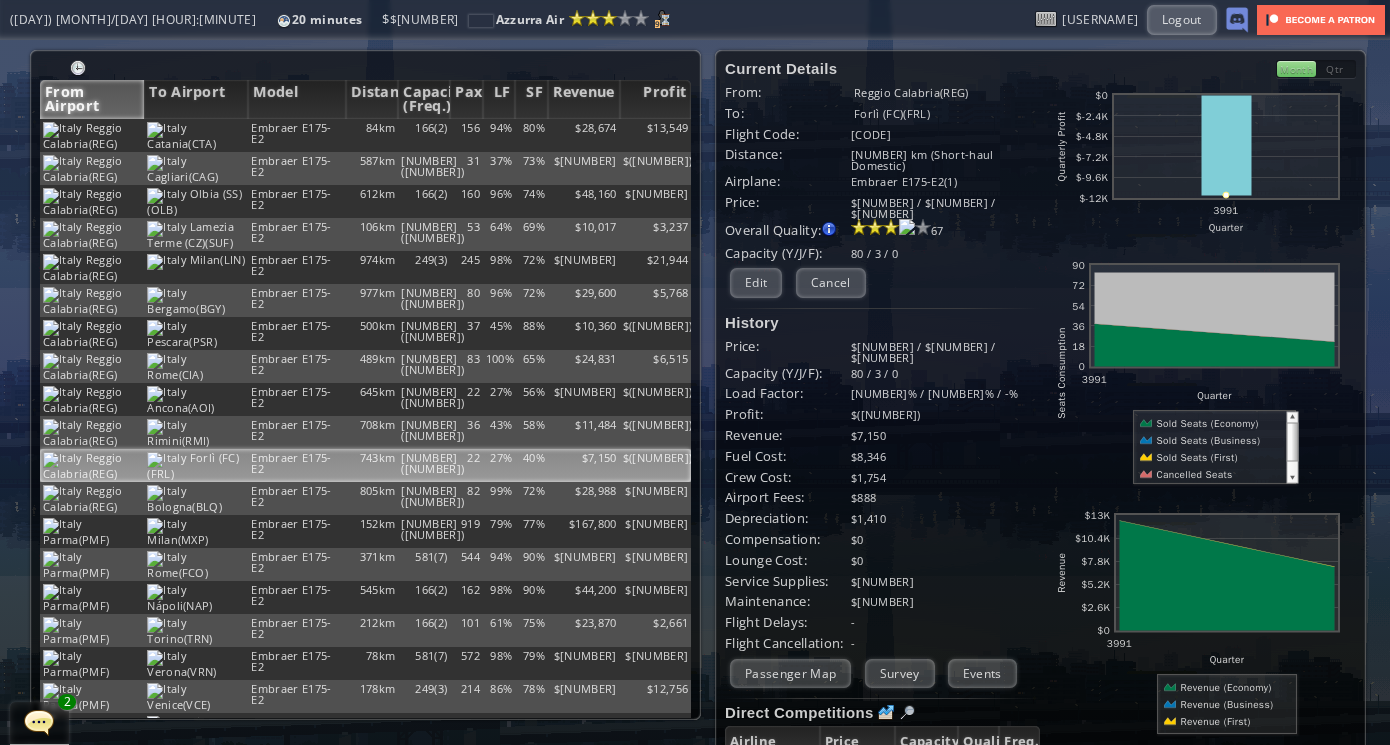 click at bounding box center [39, 722] 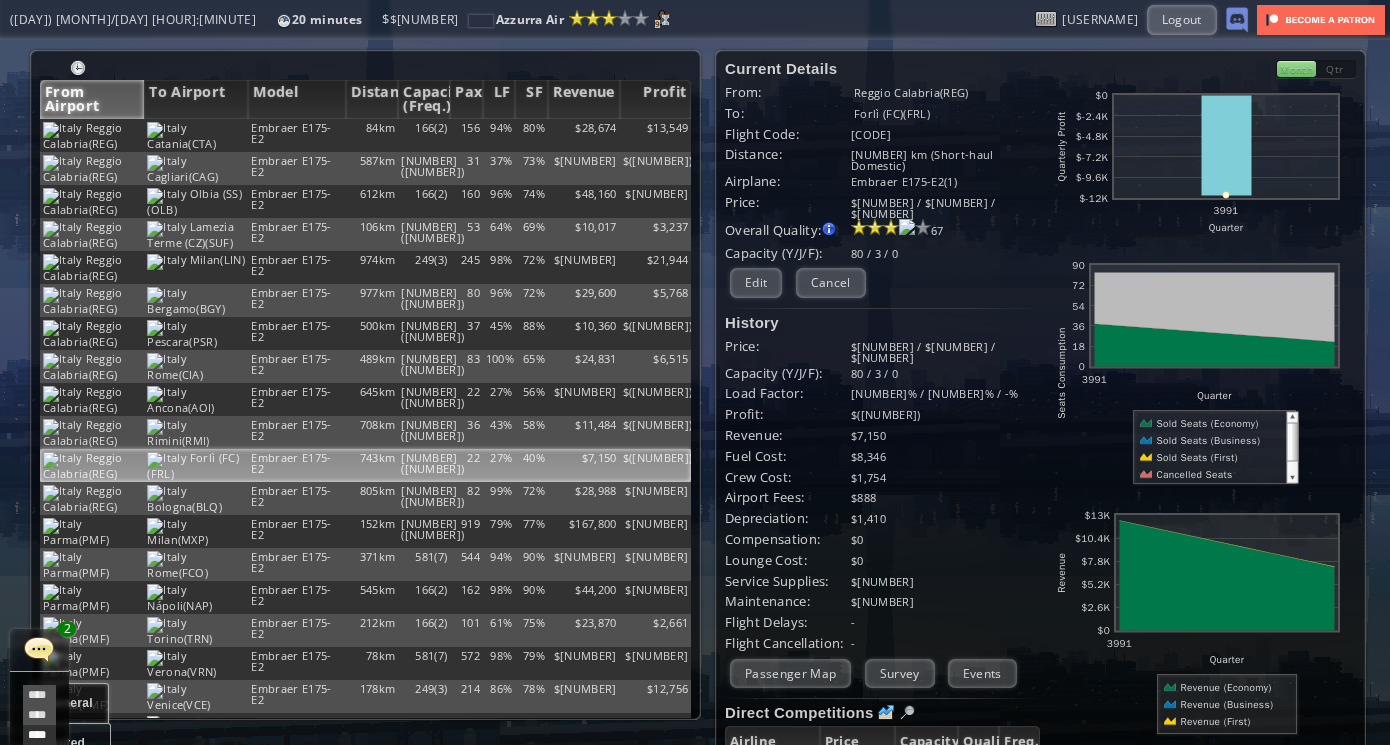 scroll, scrollTop: 438, scrollLeft: 0, axis: vertical 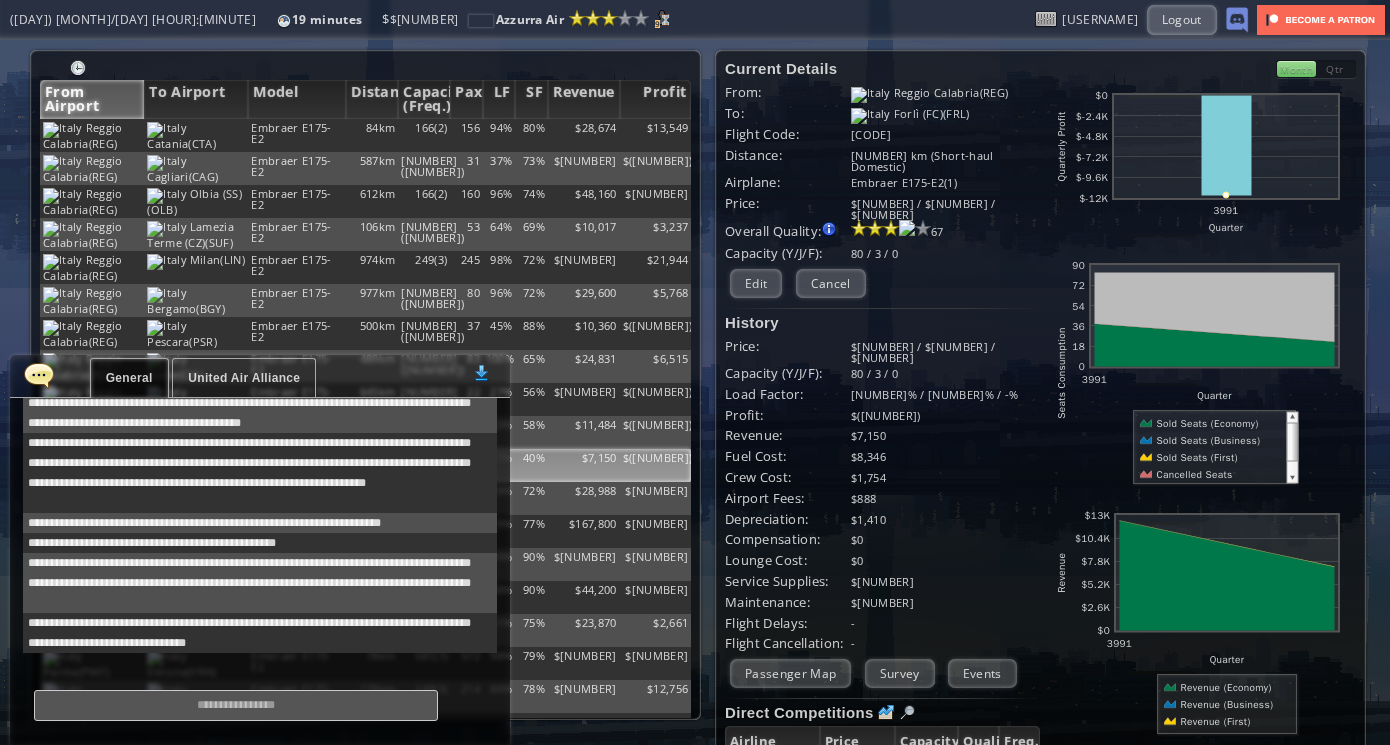 click on "United Air Alliance" at bounding box center (244, 378) 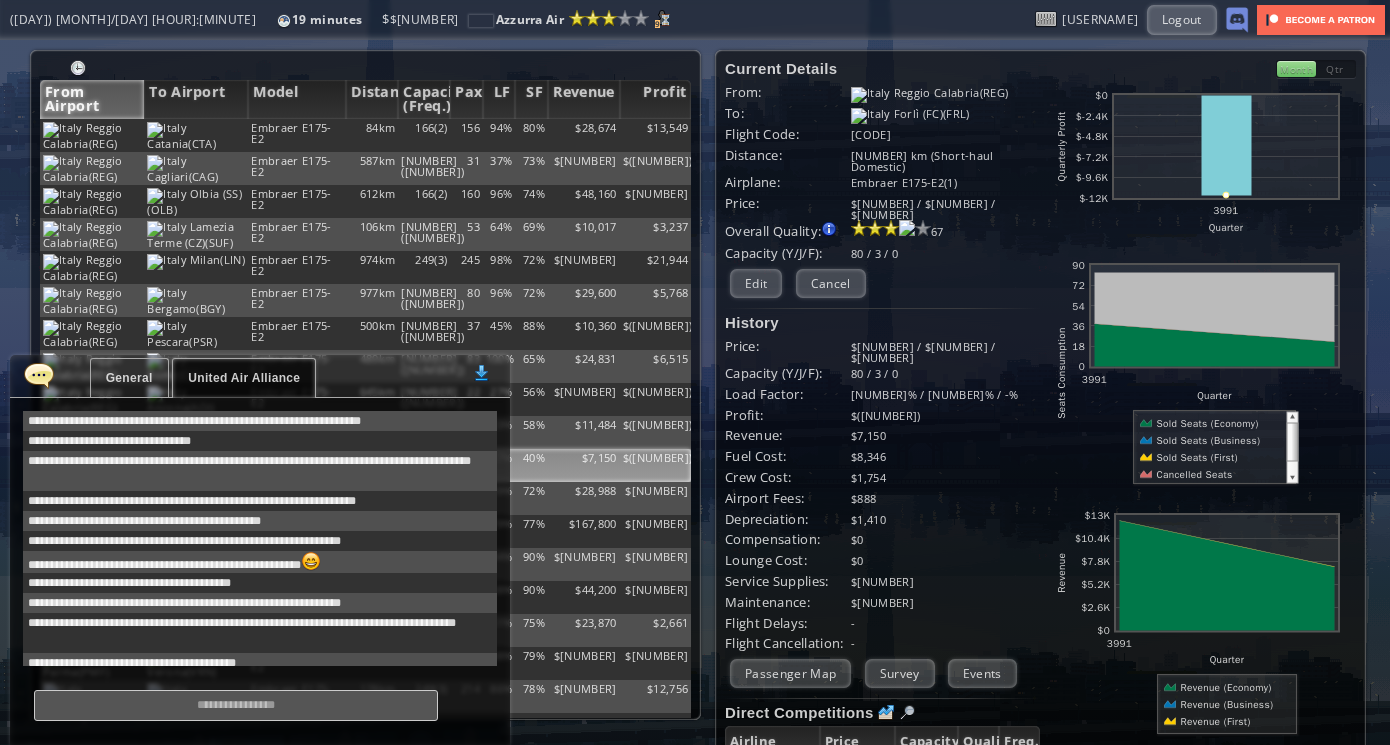 scroll, scrollTop: 100, scrollLeft: 0, axis: vertical 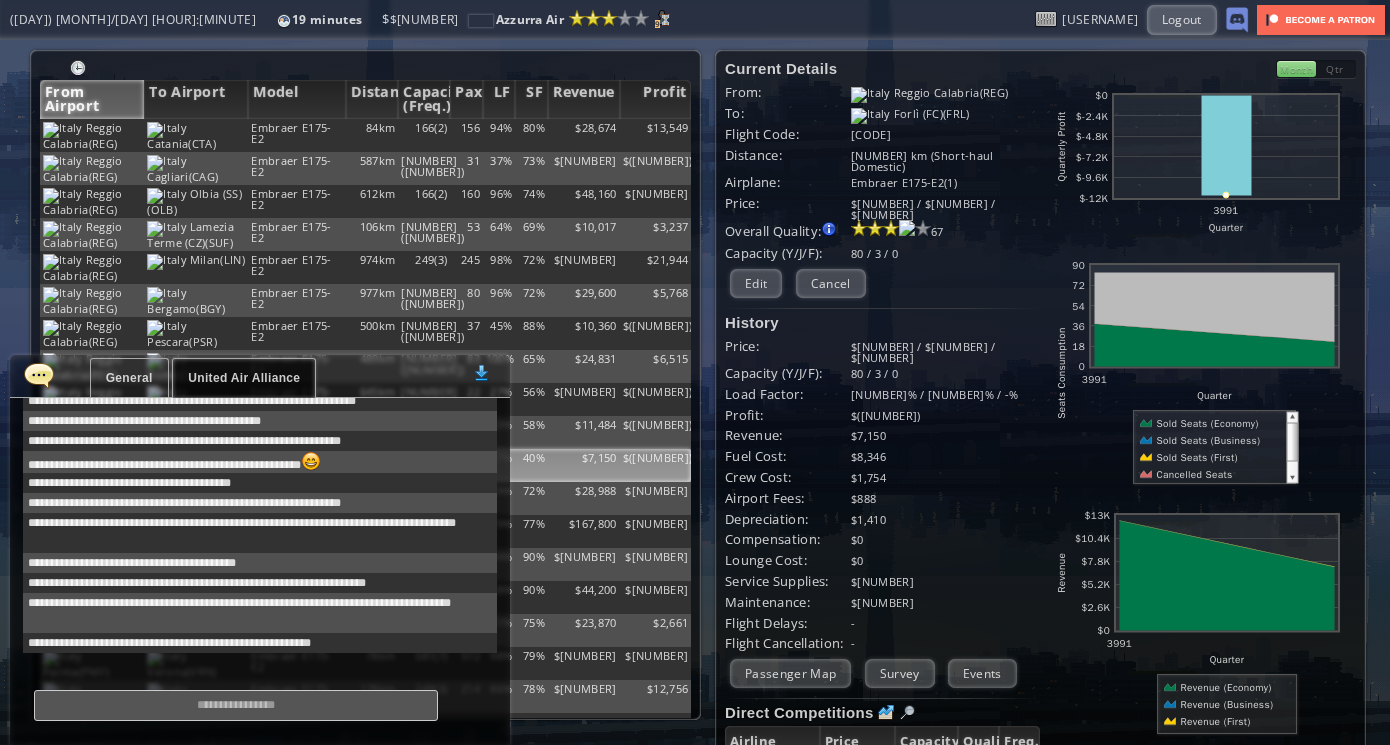 click at bounding box center (39, 375) 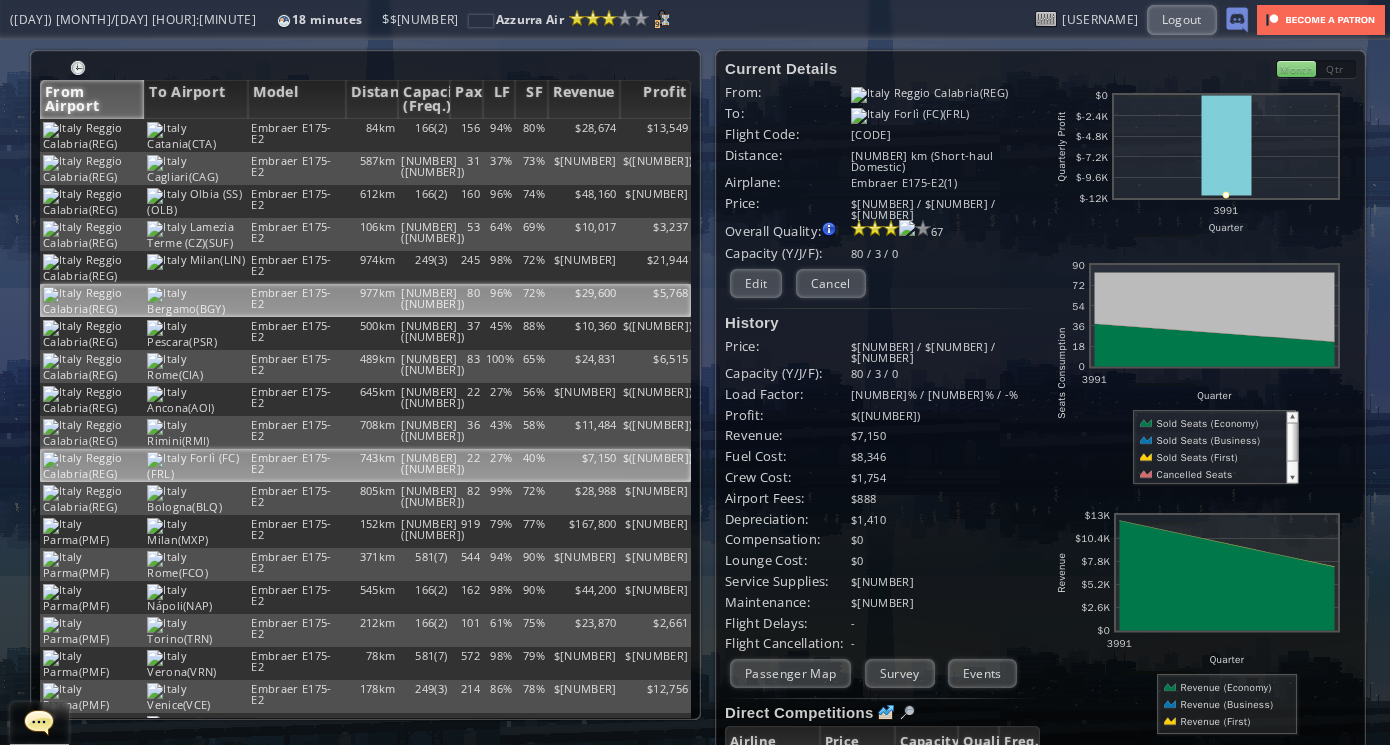 scroll, scrollTop: 0, scrollLeft: 0, axis: both 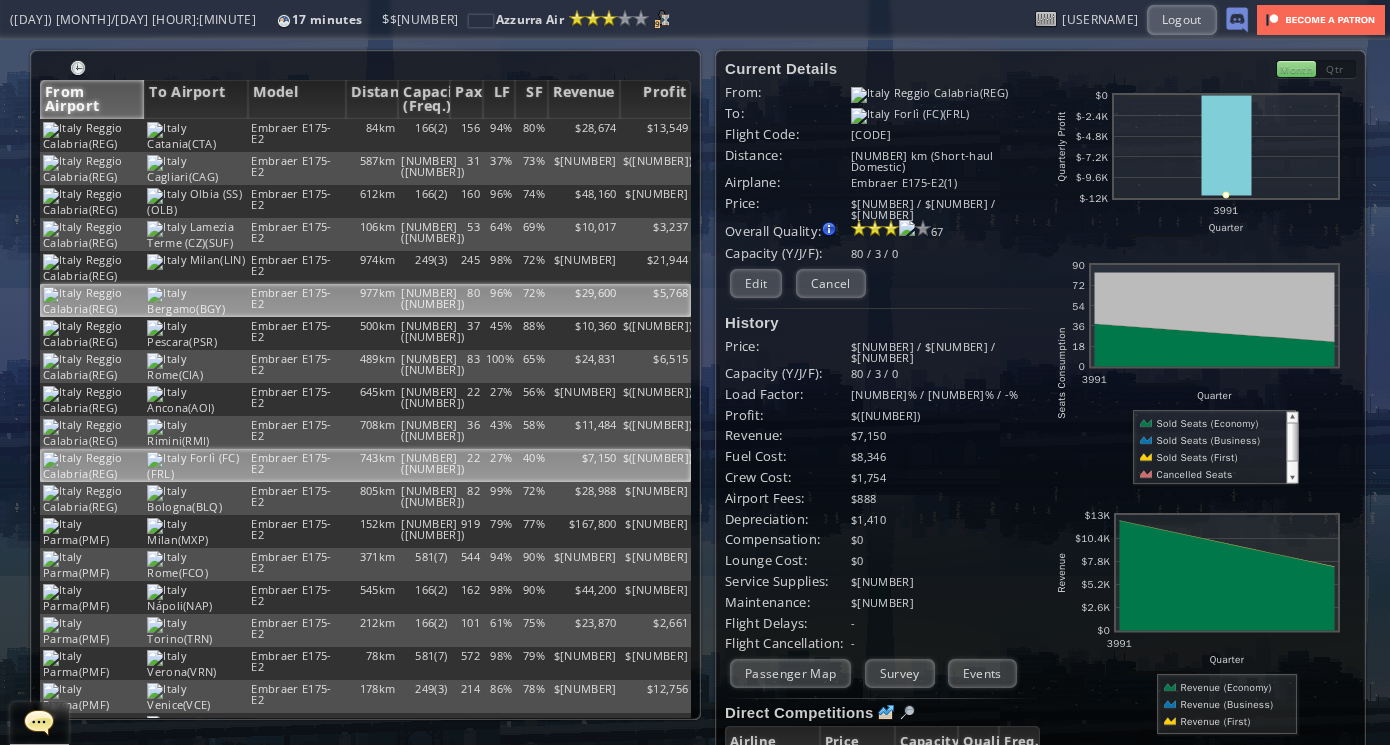 click on "Embraer E175-E2" at bounding box center [297, 135] 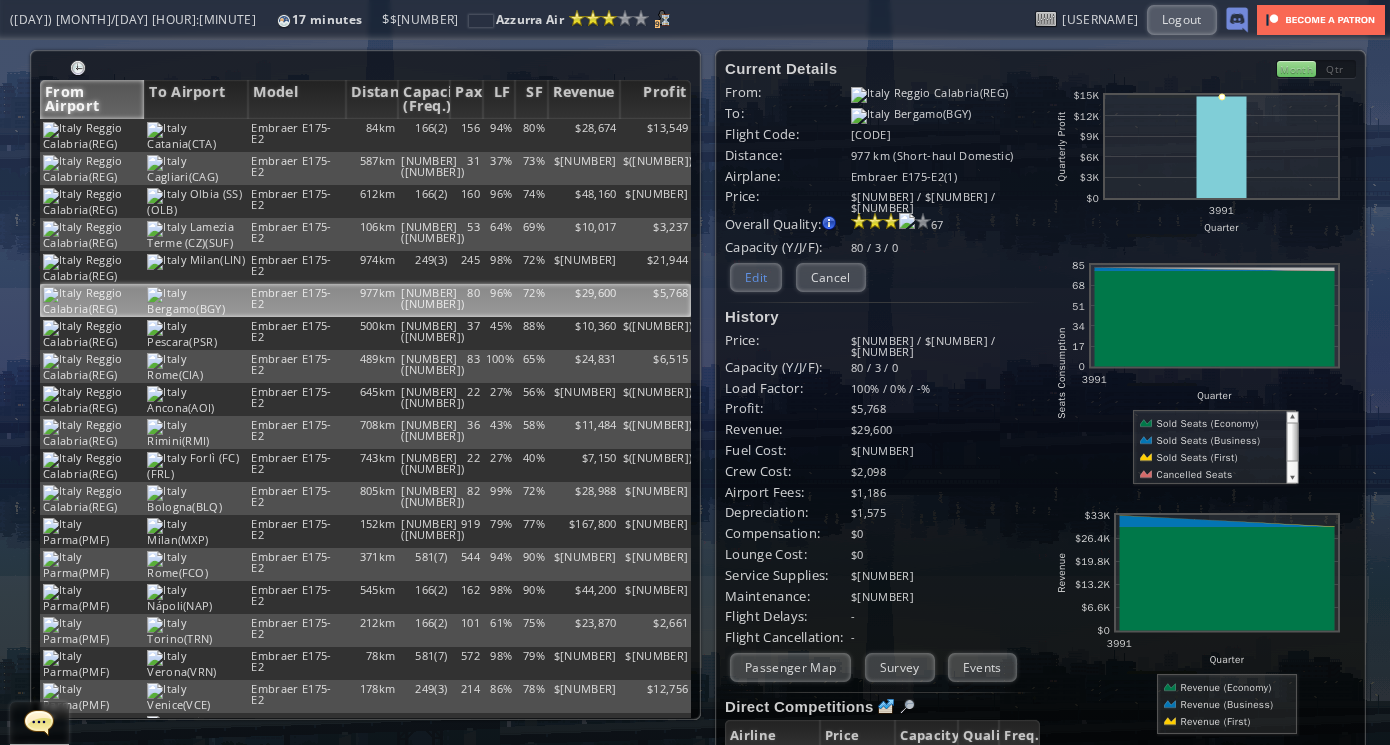click on "Edit" at bounding box center (756, 277) 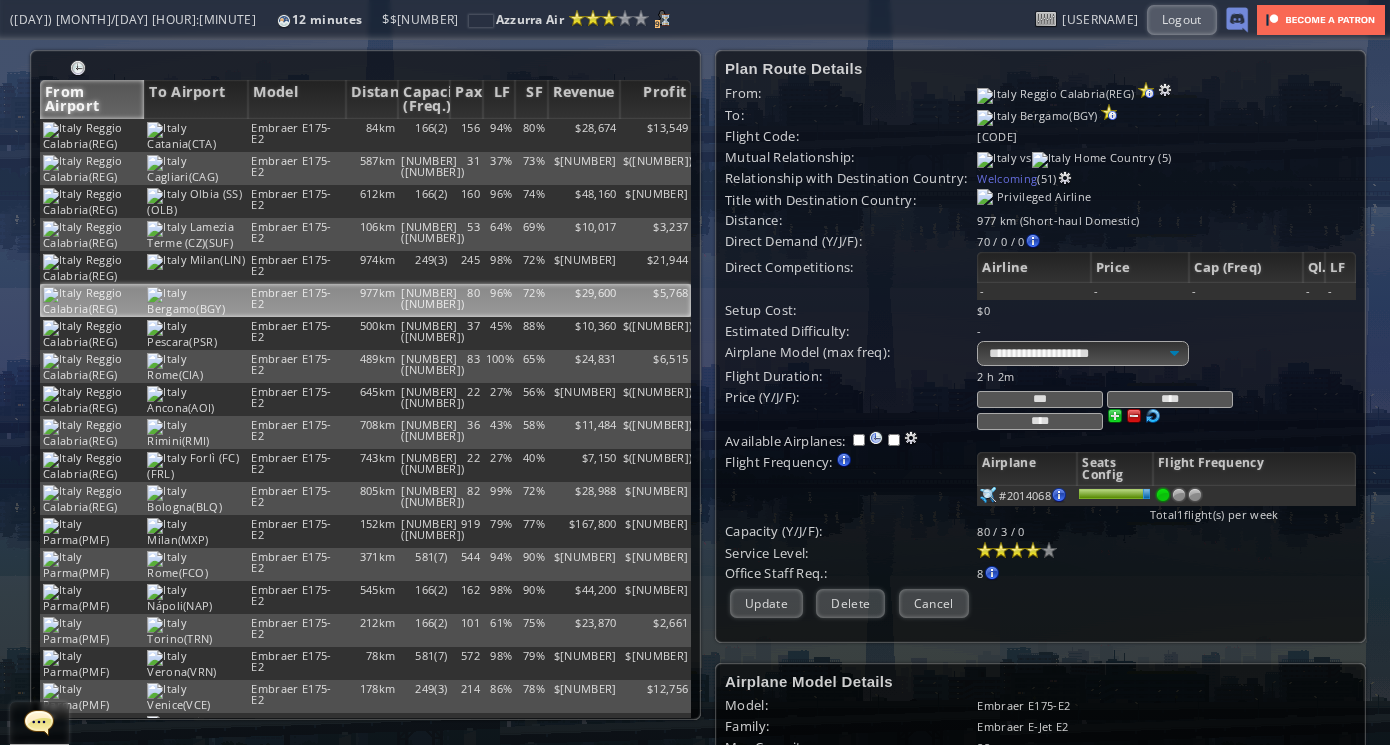 click on "****" at bounding box center [1170, 399] 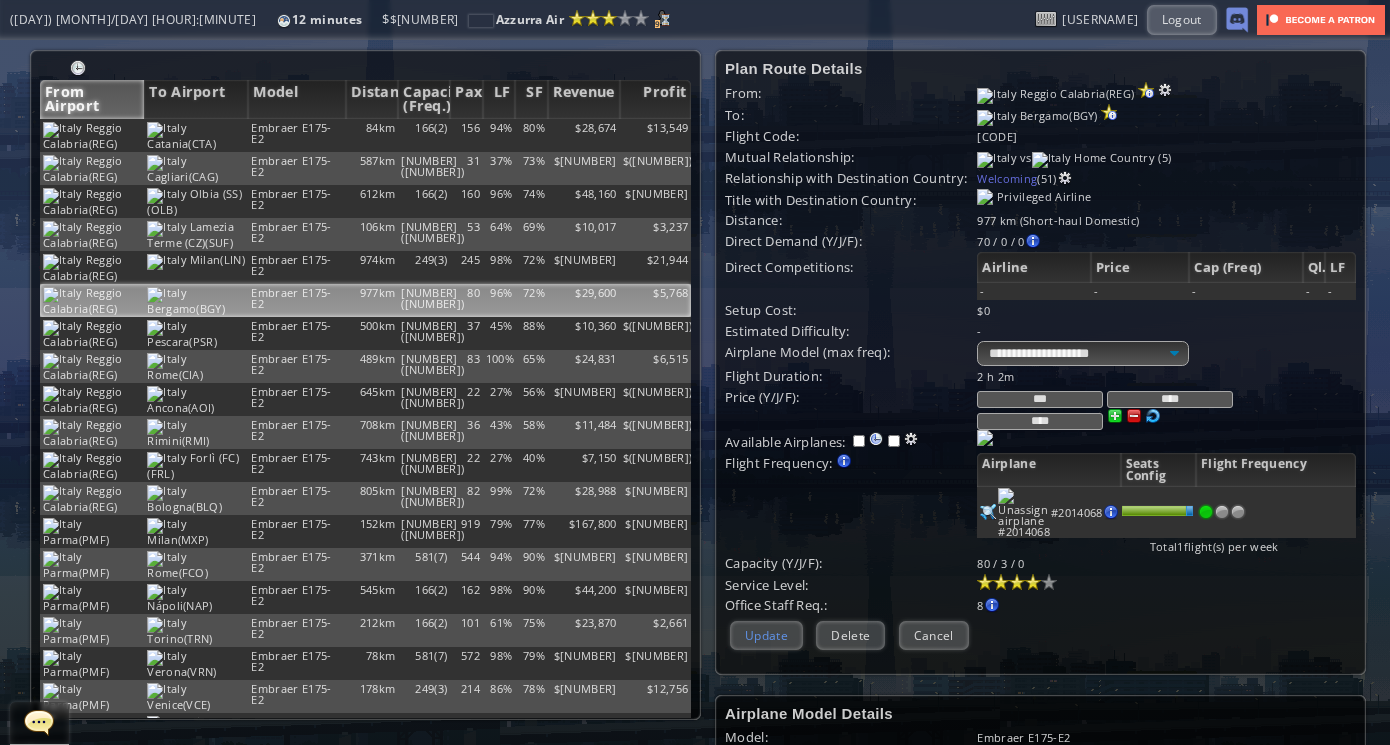 type on "****" 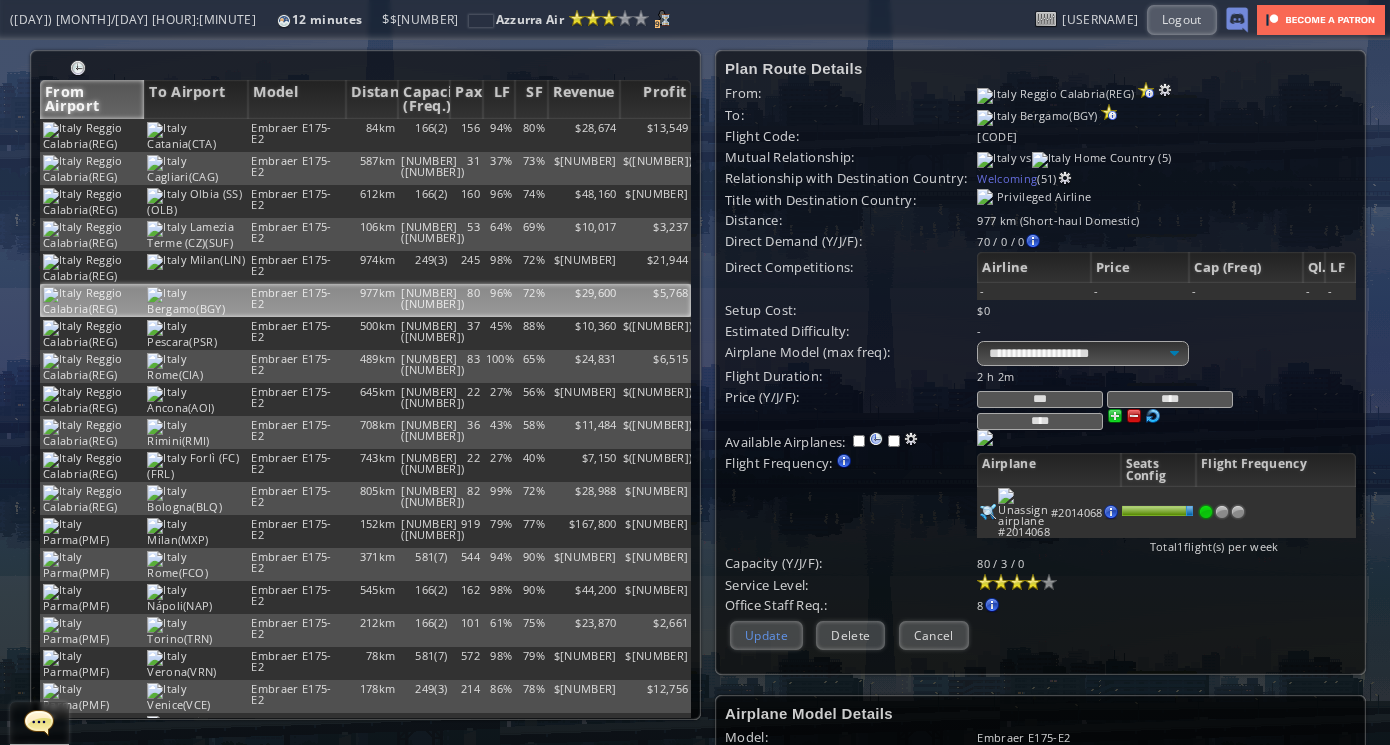 click on "Update" at bounding box center [766, 635] 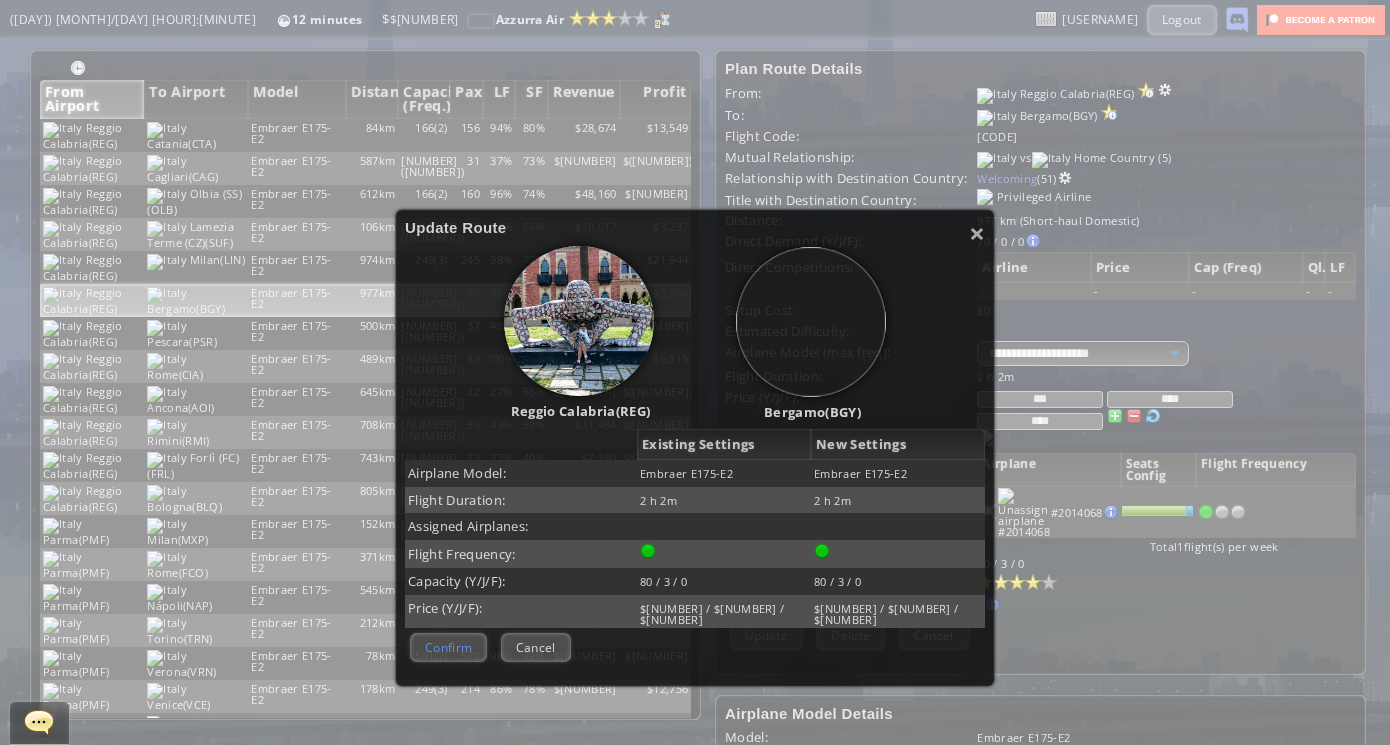 click on "Confirm" at bounding box center (448, 647) 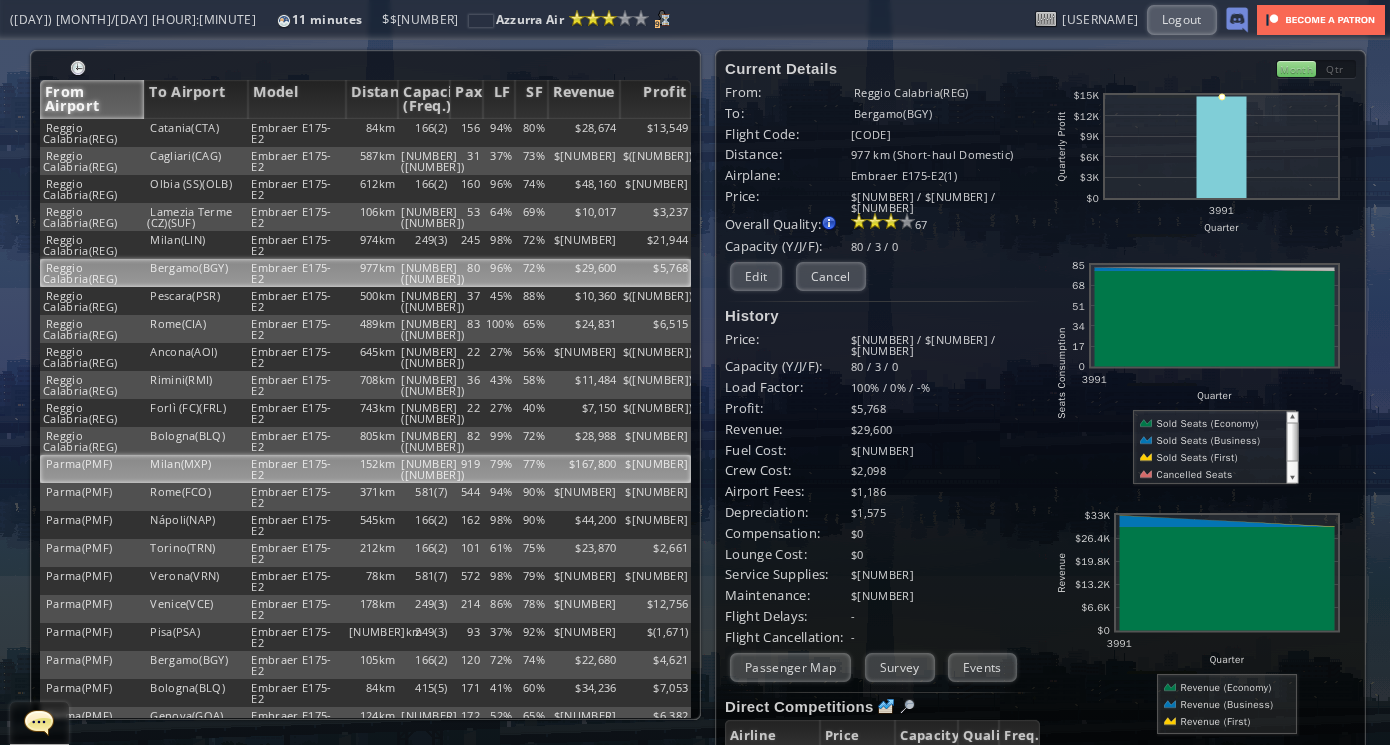 click on "[NUMBER]([NUMBER])" at bounding box center [424, 133] 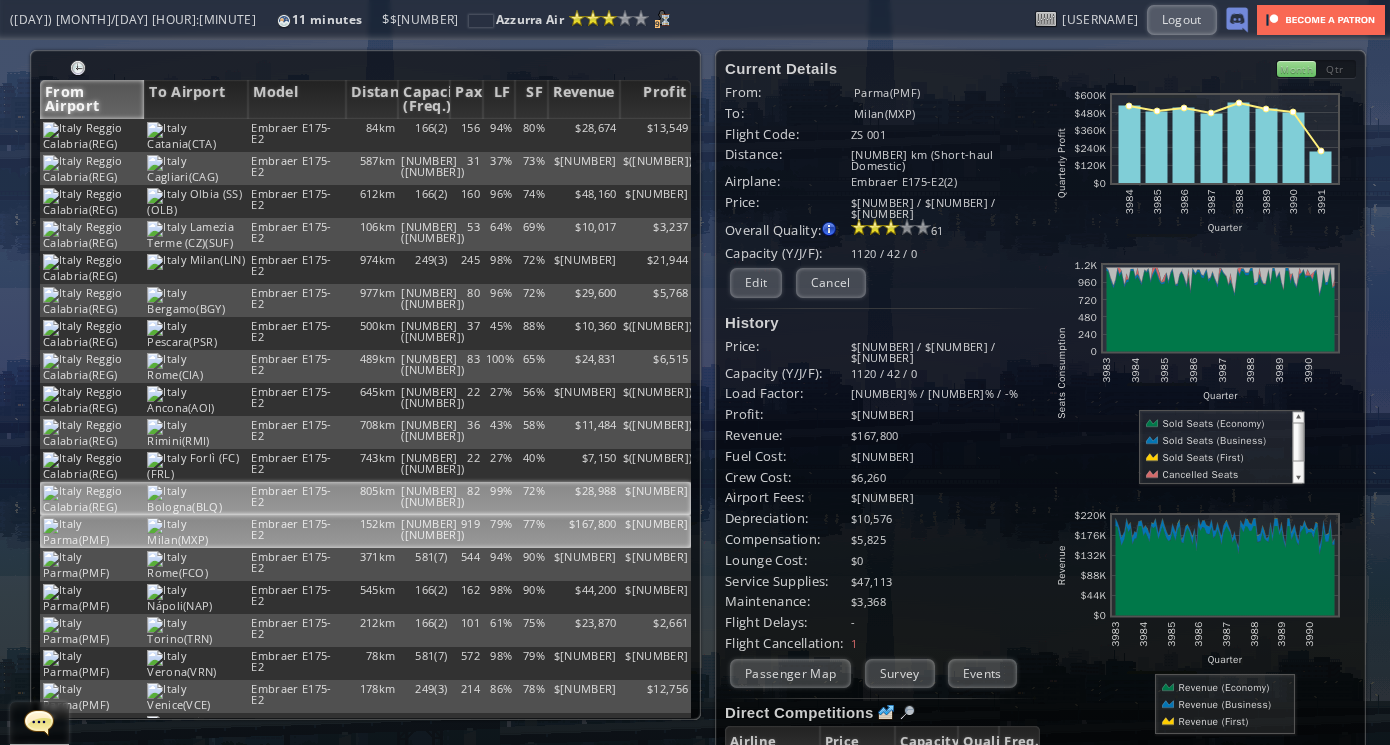 click on "[NUMBER]([NUMBER])" at bounding box center (424, 135) 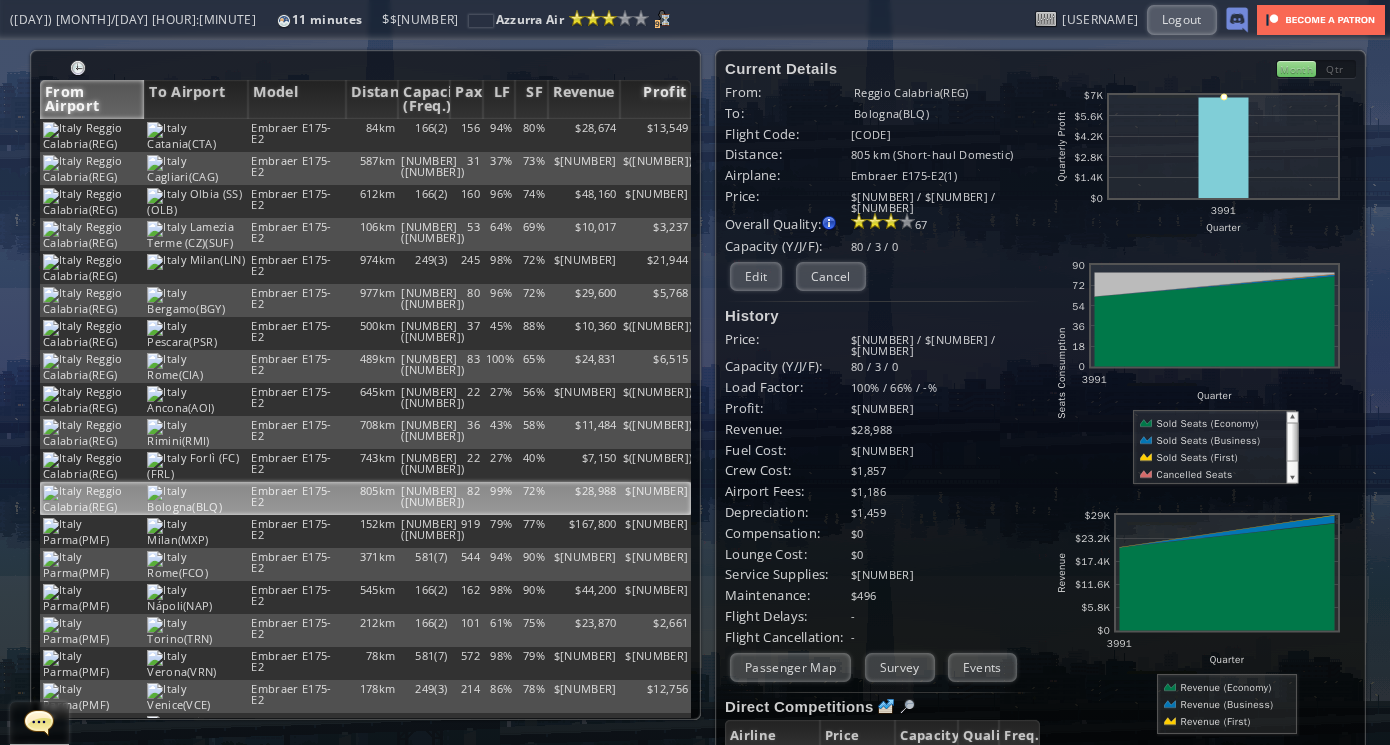 click on "Profit" at bounding box center (656, 99) 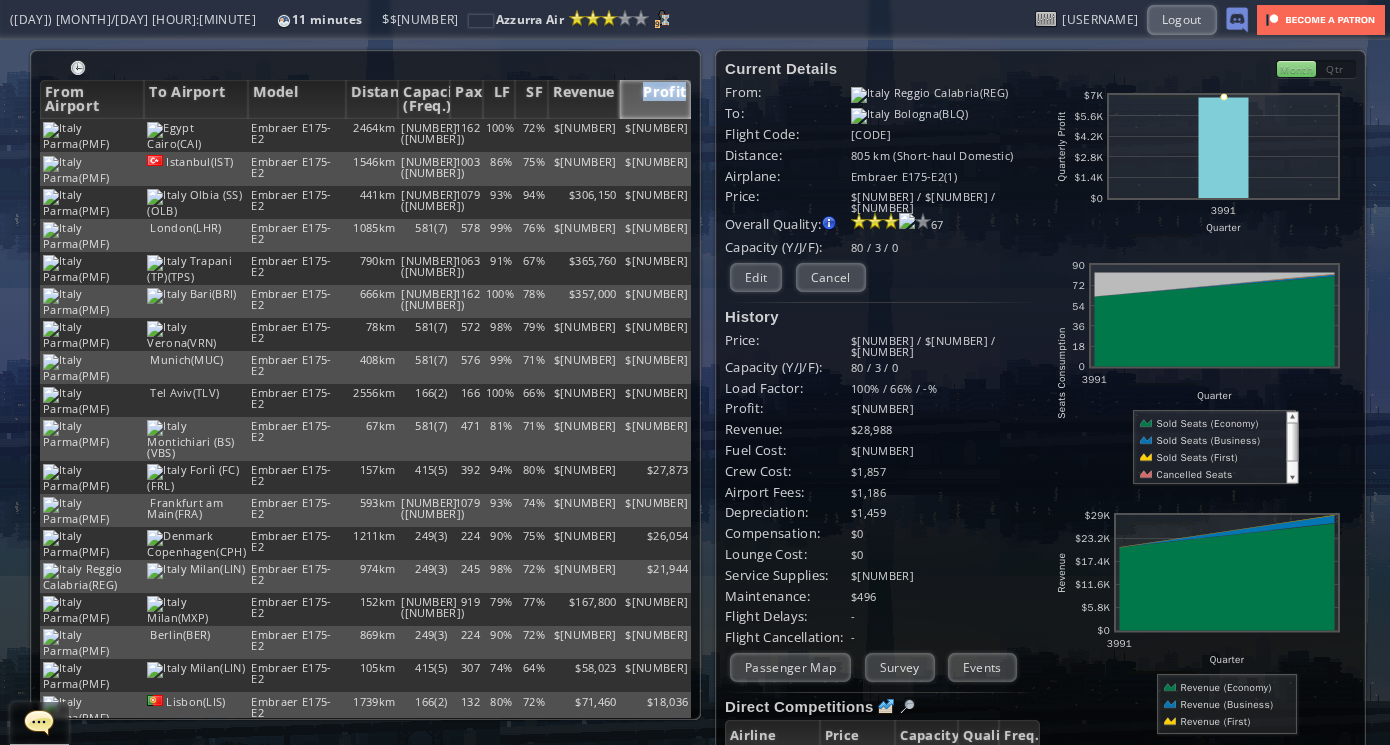 click on "Profit" at bounding box center [656, 99] 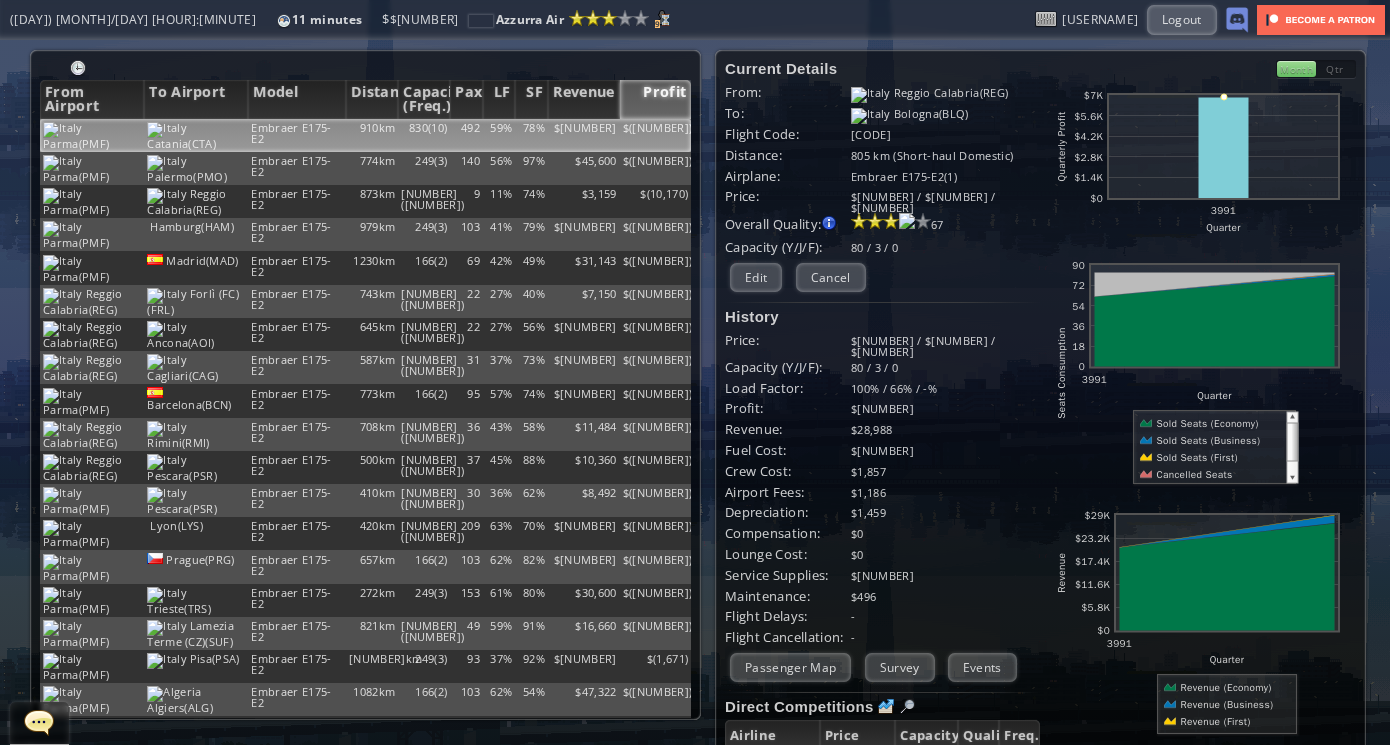 click on "78%" at bounding box center (531, 135) 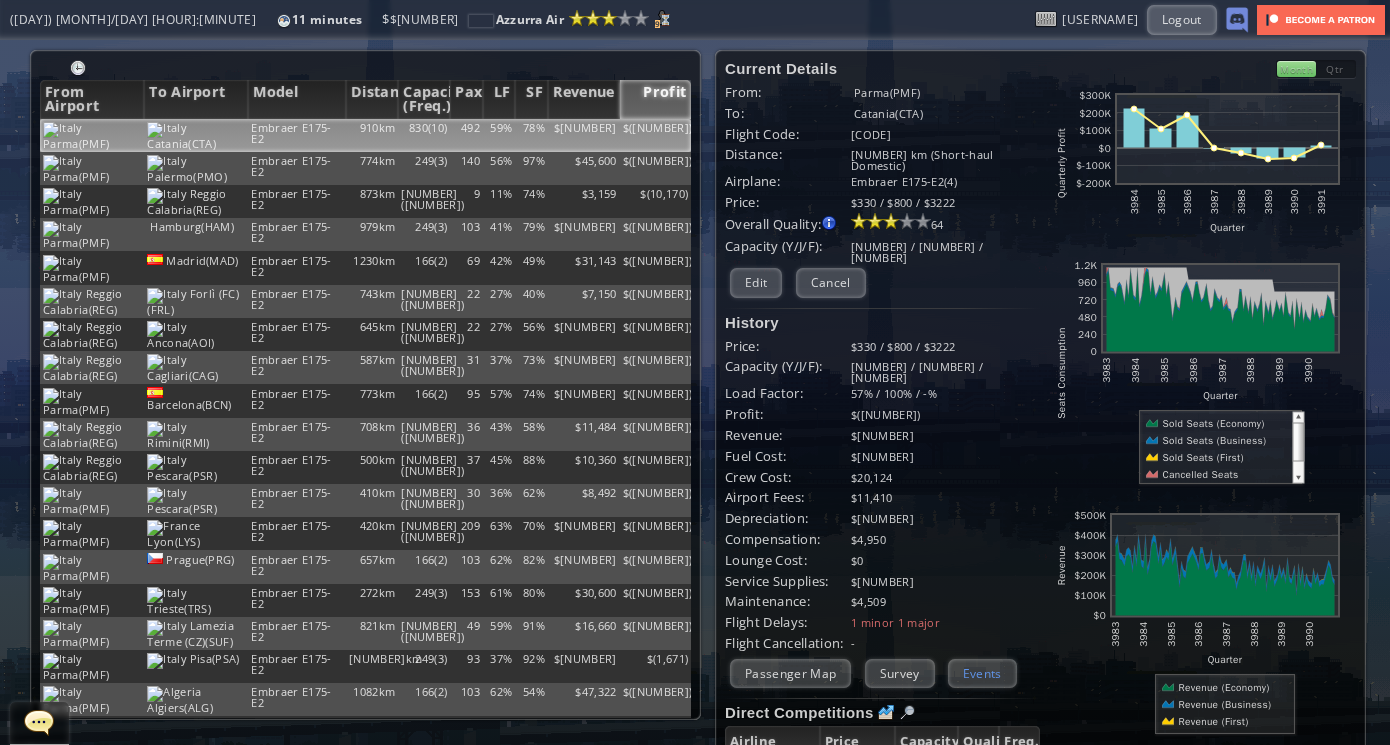 click on "Events" at bounding box center (982, 673) 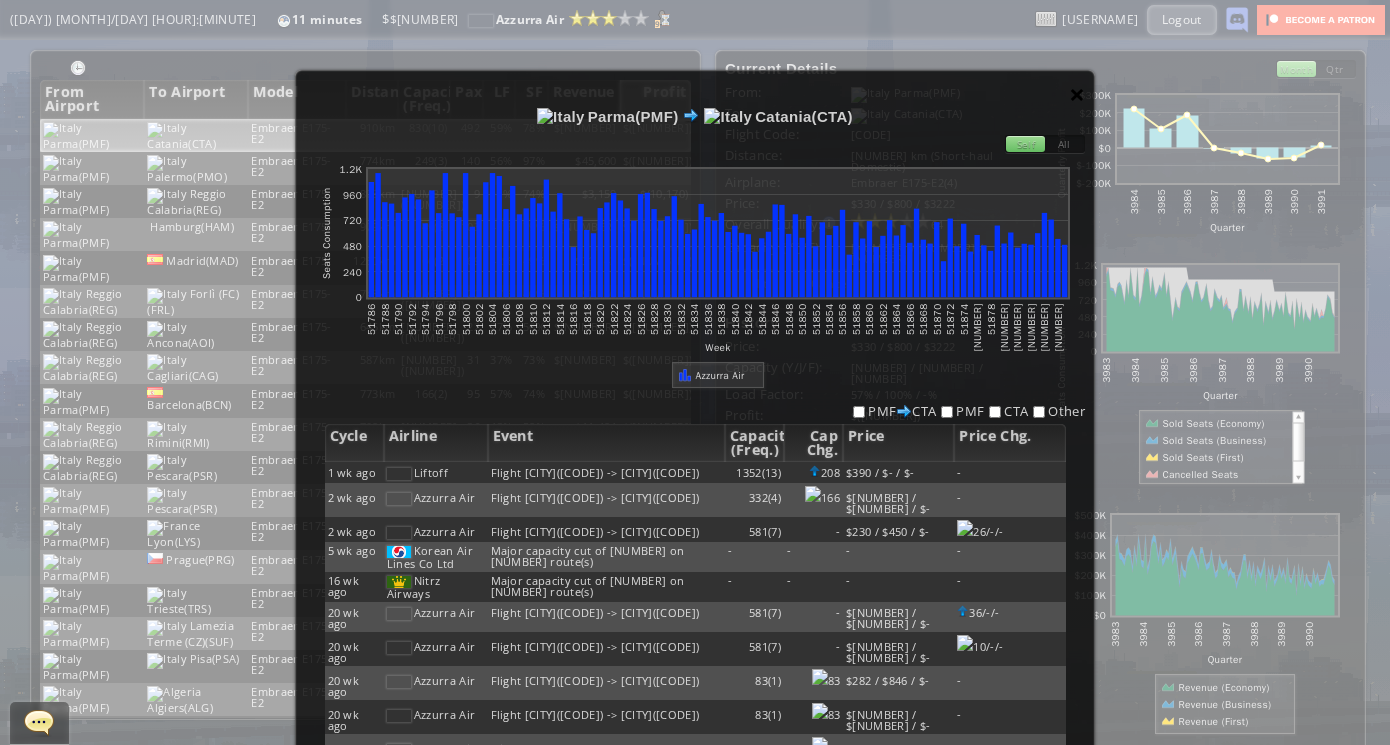 click on "×" at bounding box center (1077, 94) 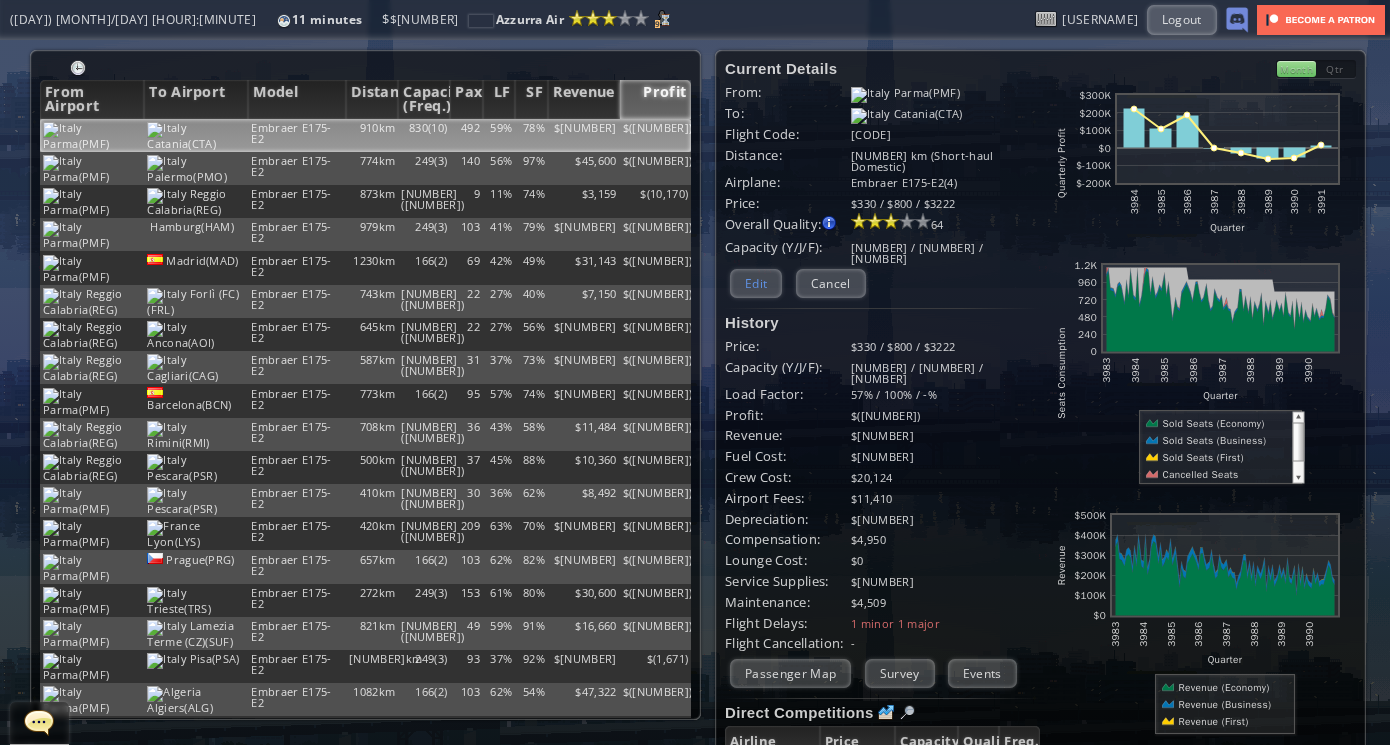 click on "Edit" at bounding box center [756, 283] 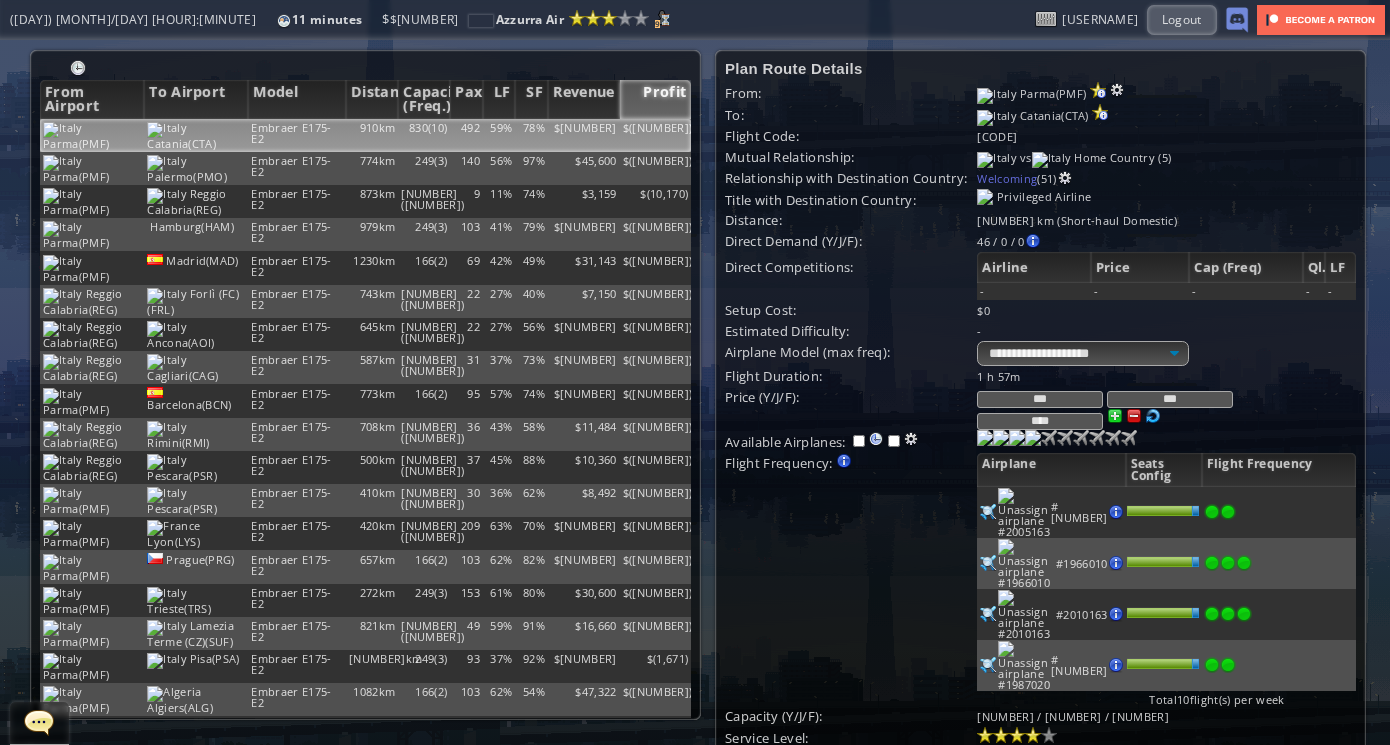 click at bounding box center (988, 512) 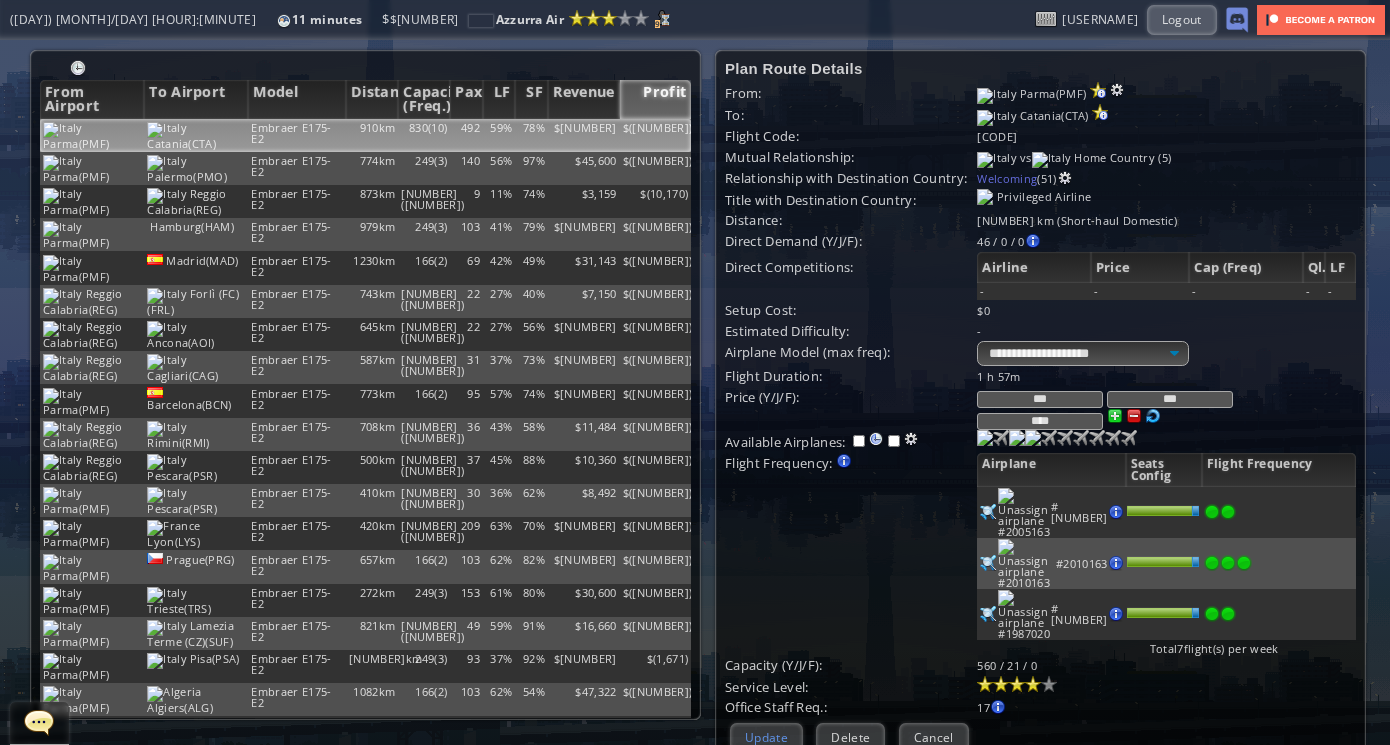 click on "Update" at bounding box center (766, 737) 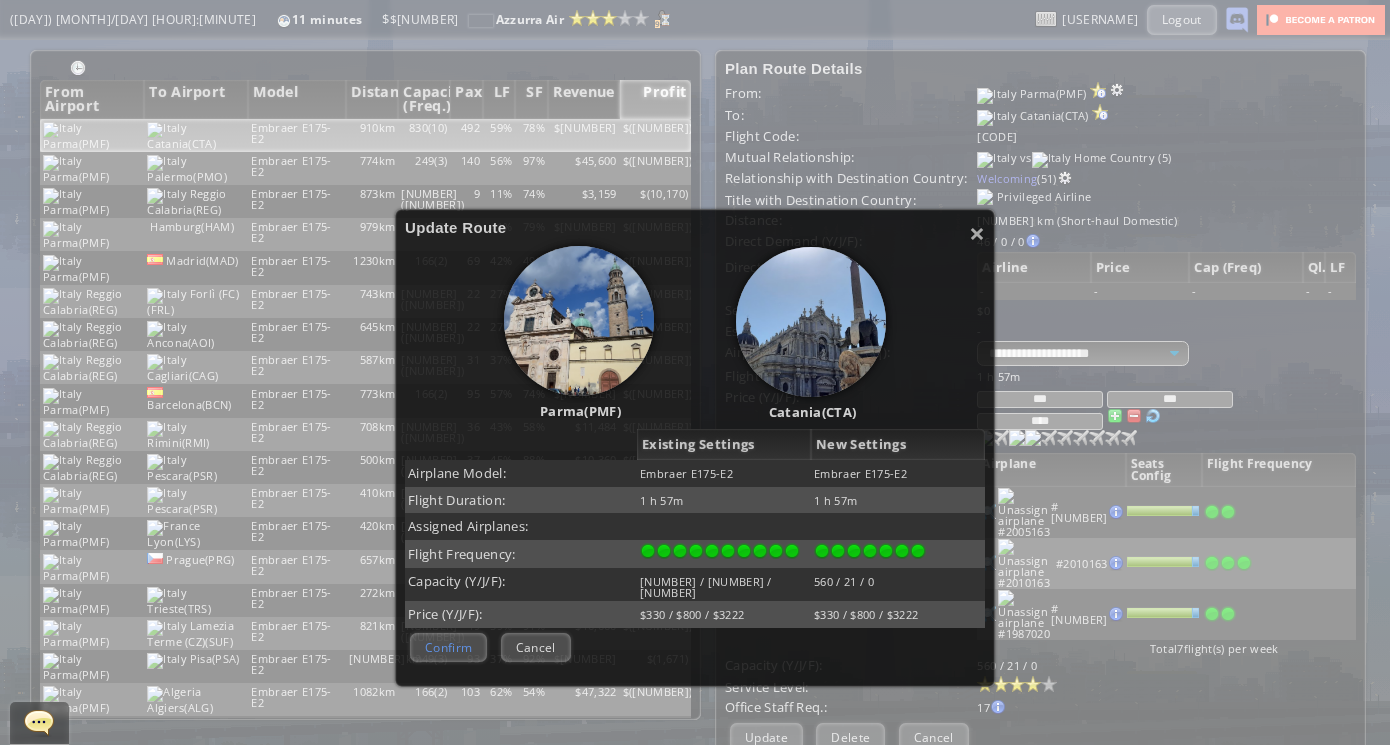 click on "Confirm" at bounding box center (448, 647) 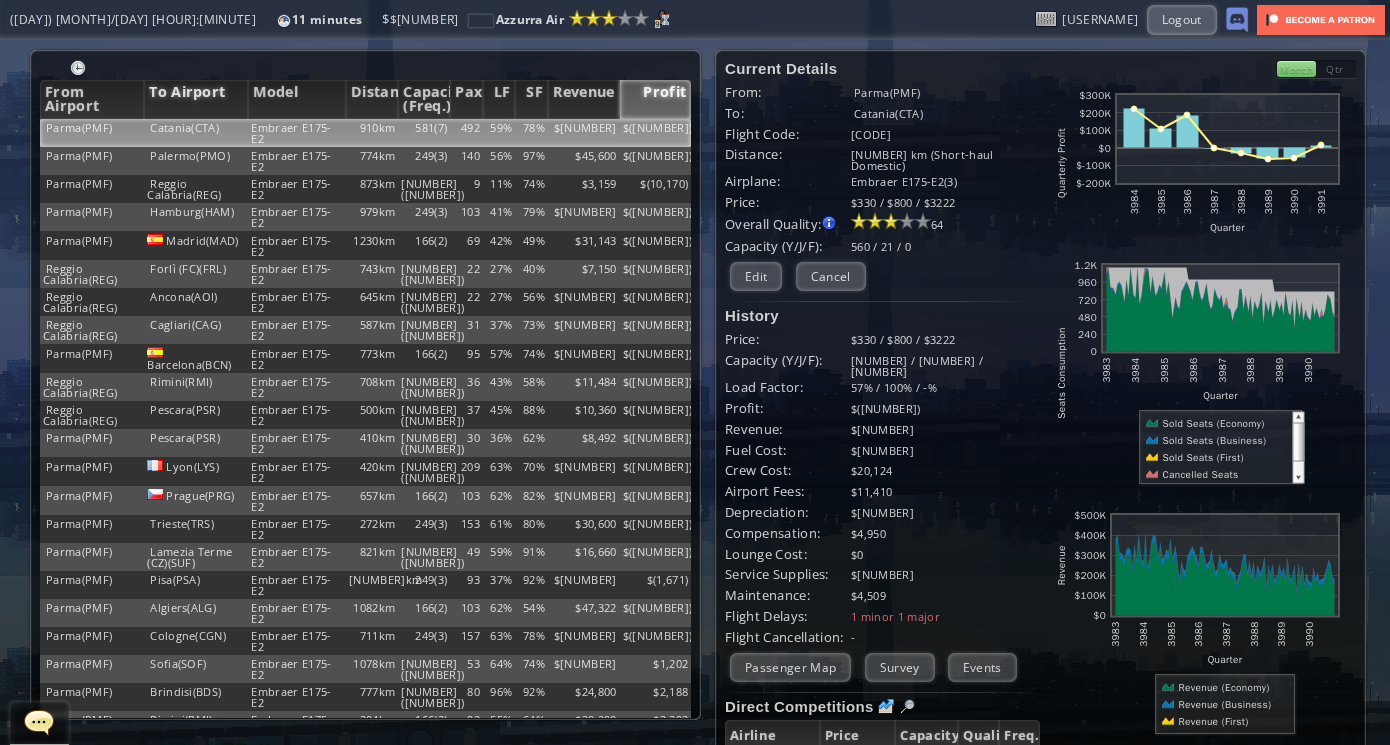 click on "To Airport" at bounding box center (196, 99) 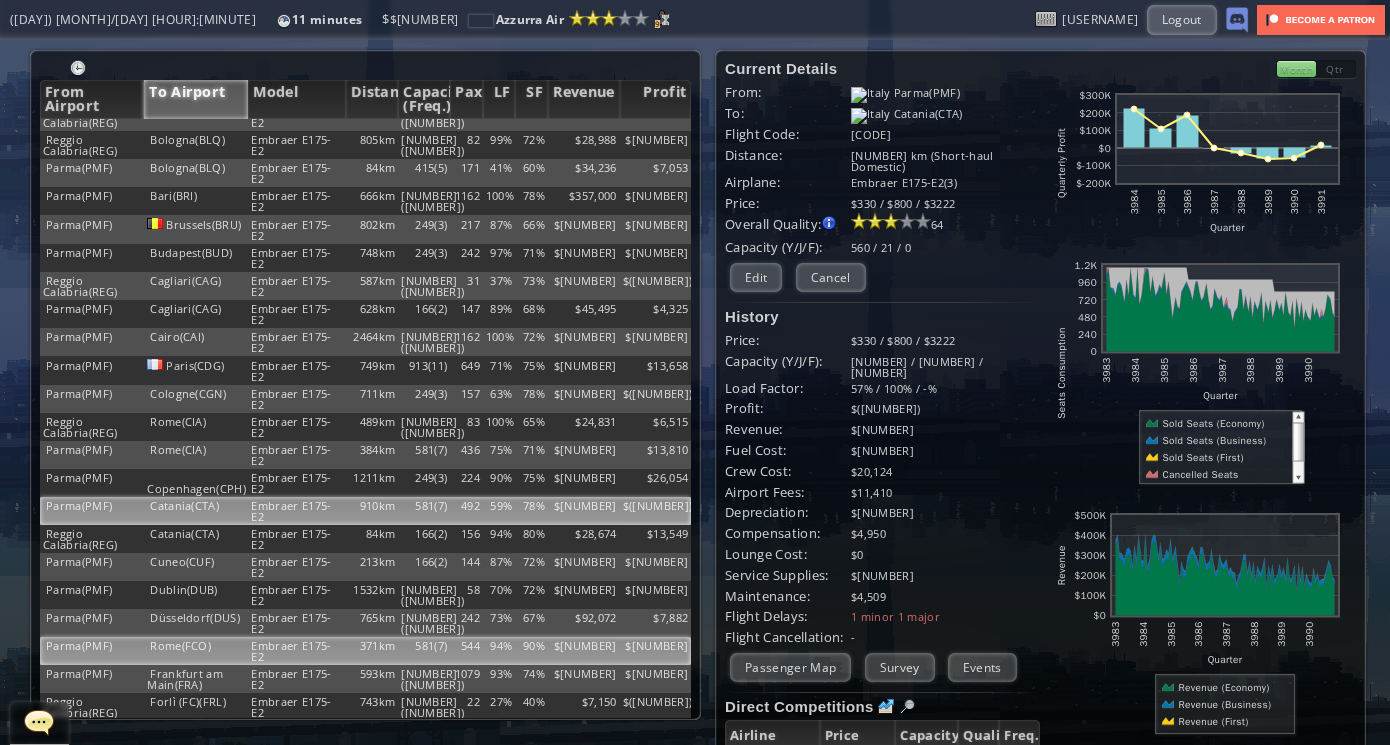 scroll, scrollTop: 332, scrollLeft: 0, axis: vertical 